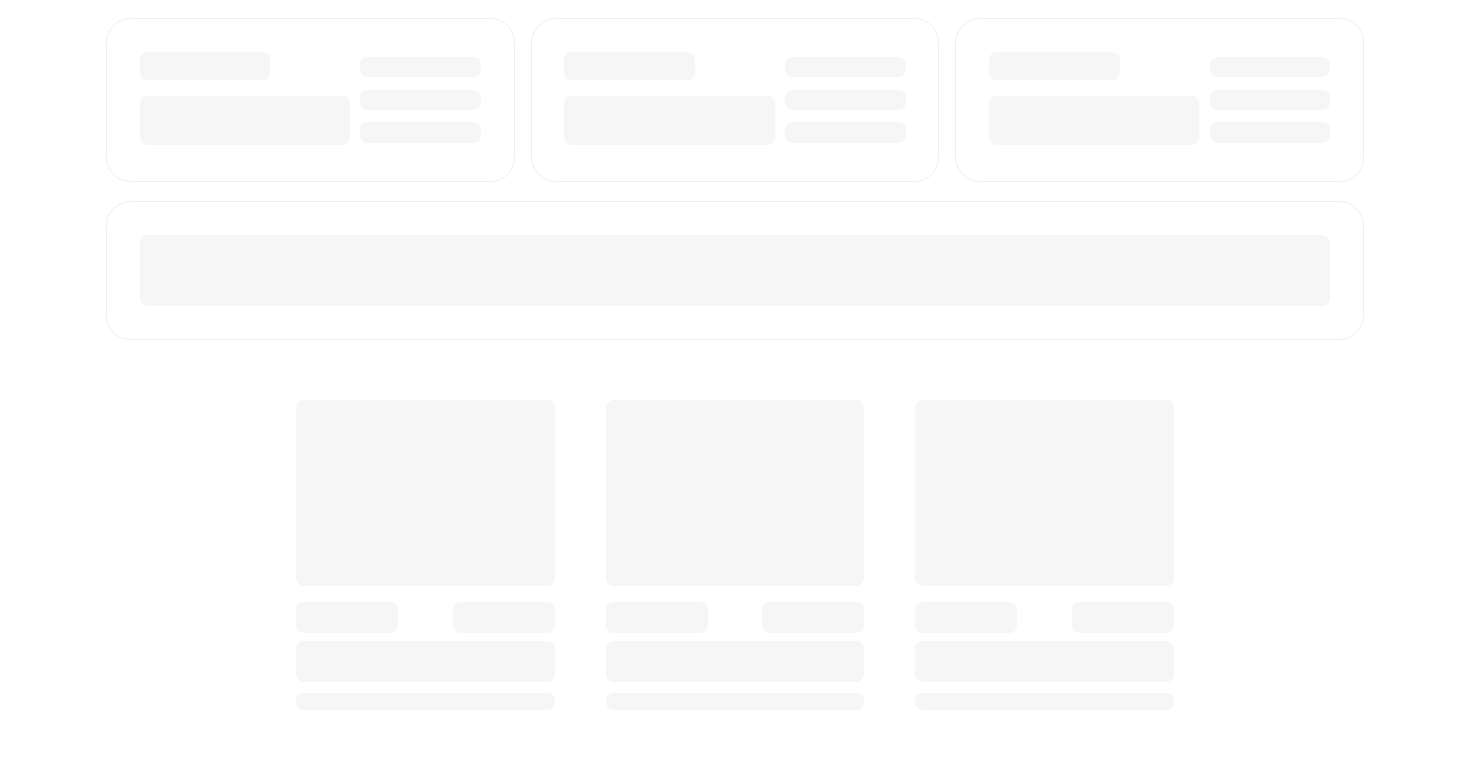 scroll, scrollTop: 0, scrollLeft: 0, axis: both 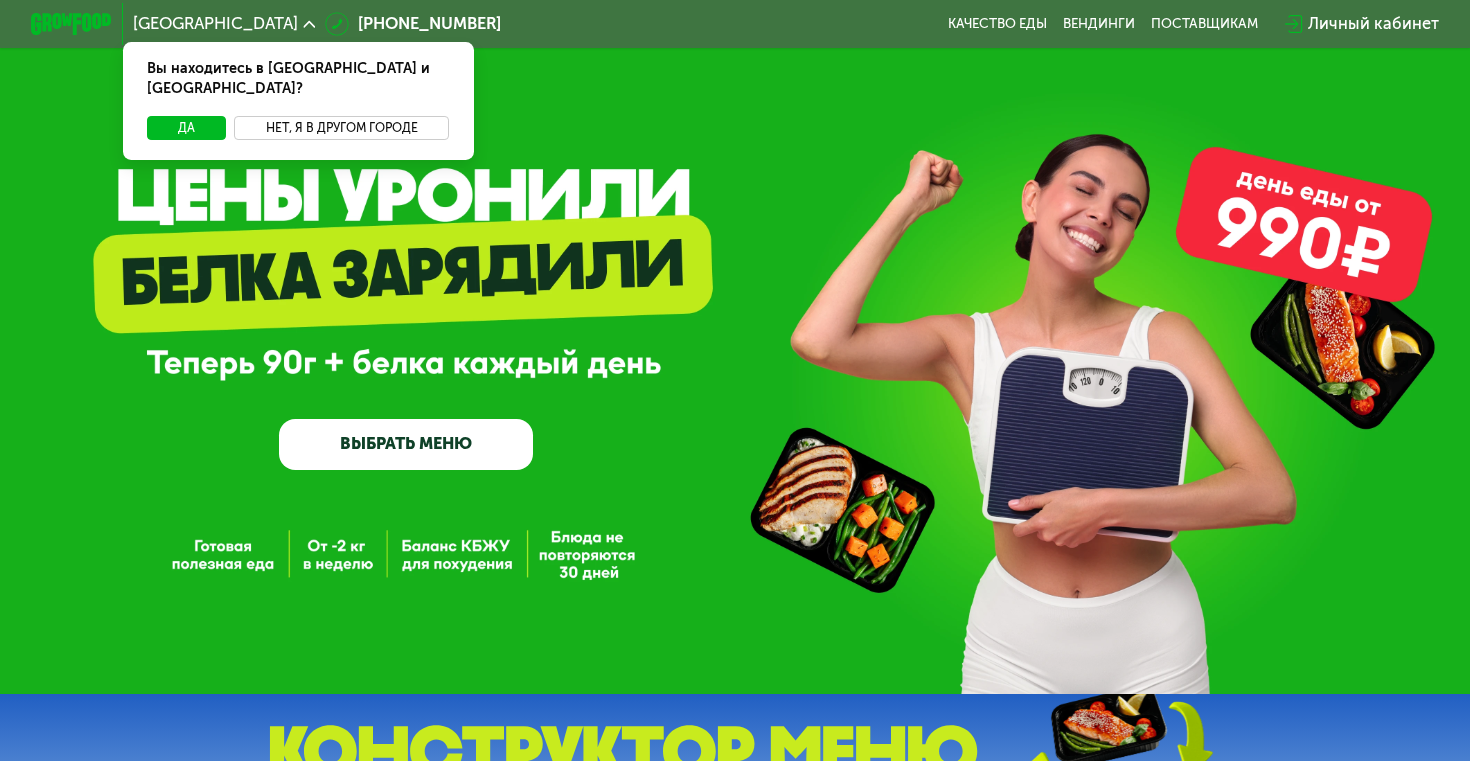 click on "Нет, я в другом городе" at bounding box center [341, 128] 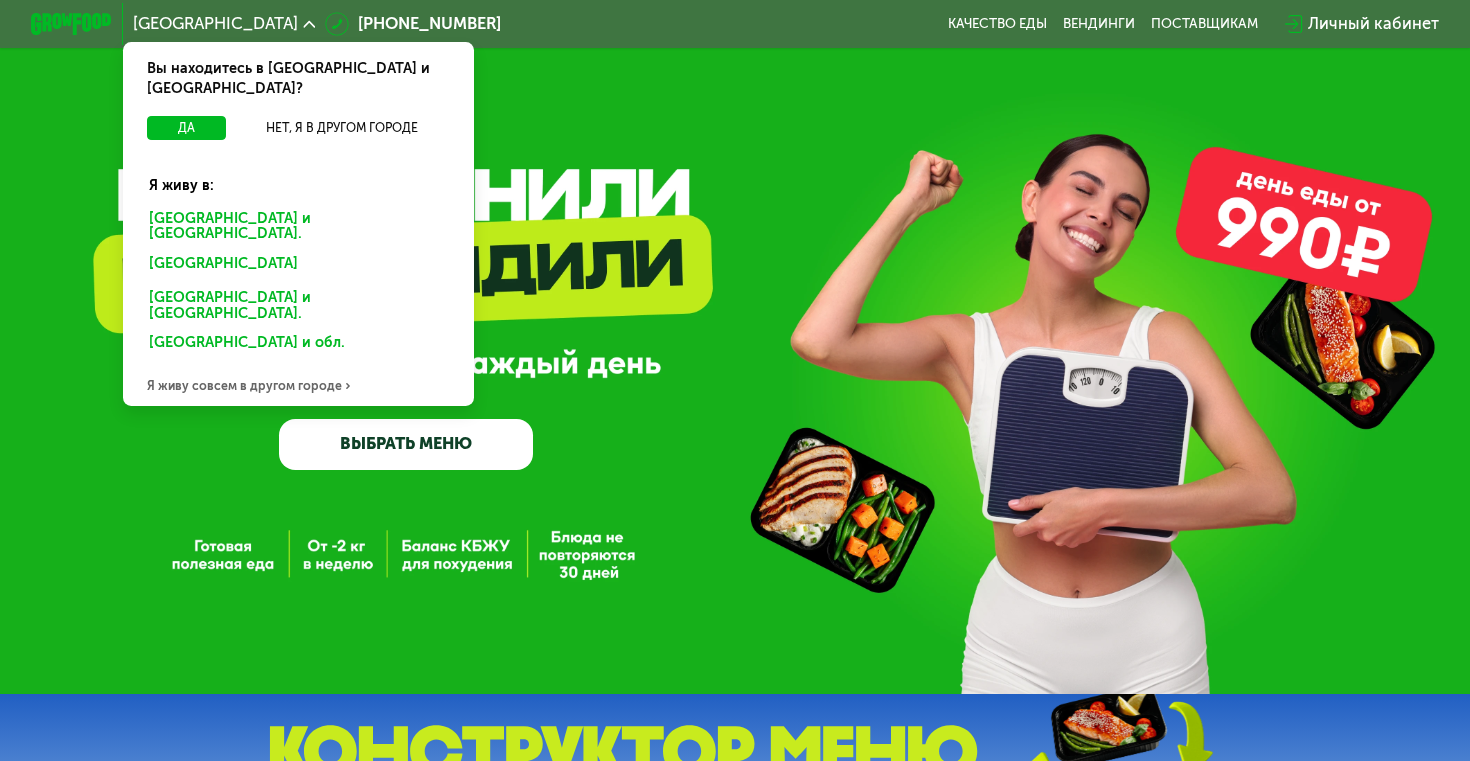 click on "Санкт-Петербурге и обл." 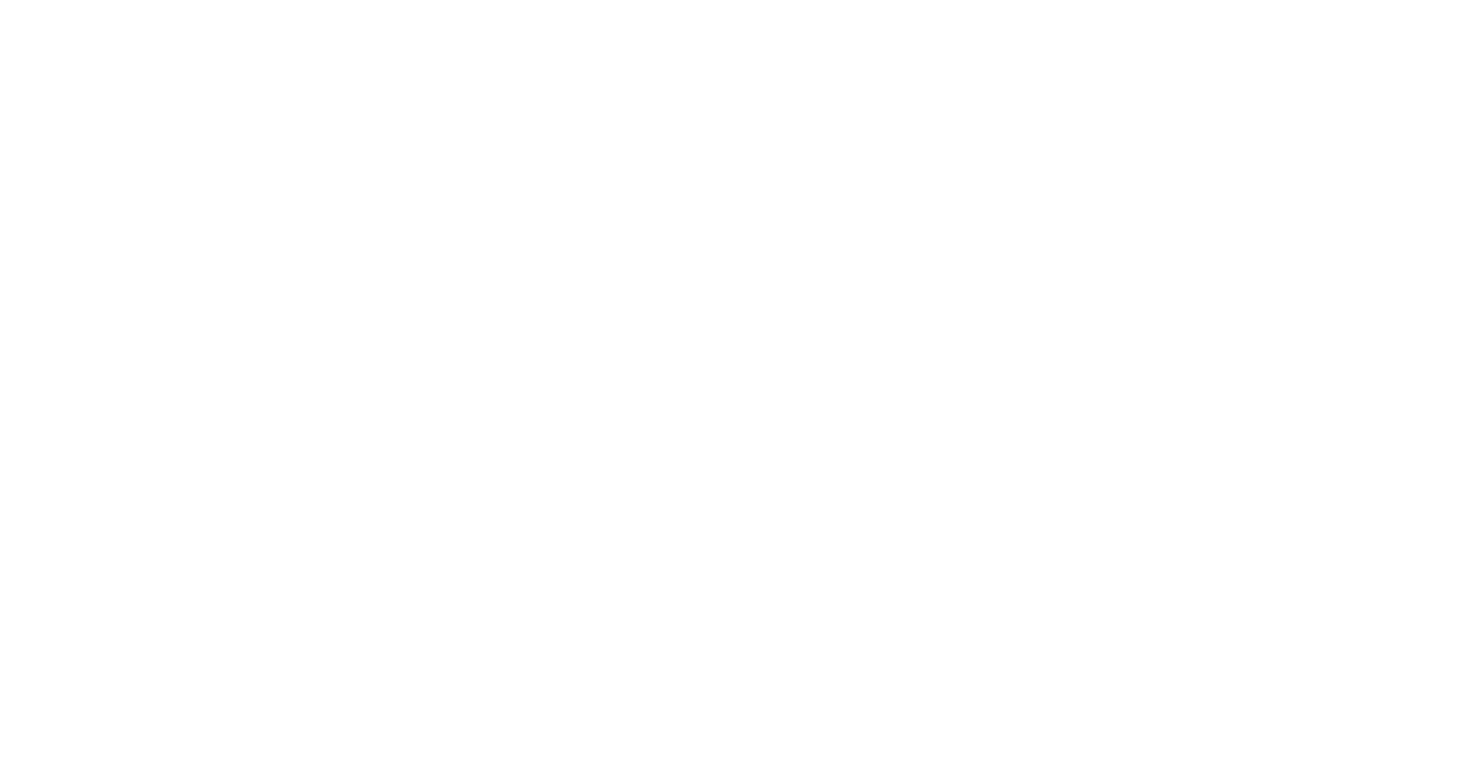 scroll, scrollTop: 0, scrollLeft: 0, axis: both 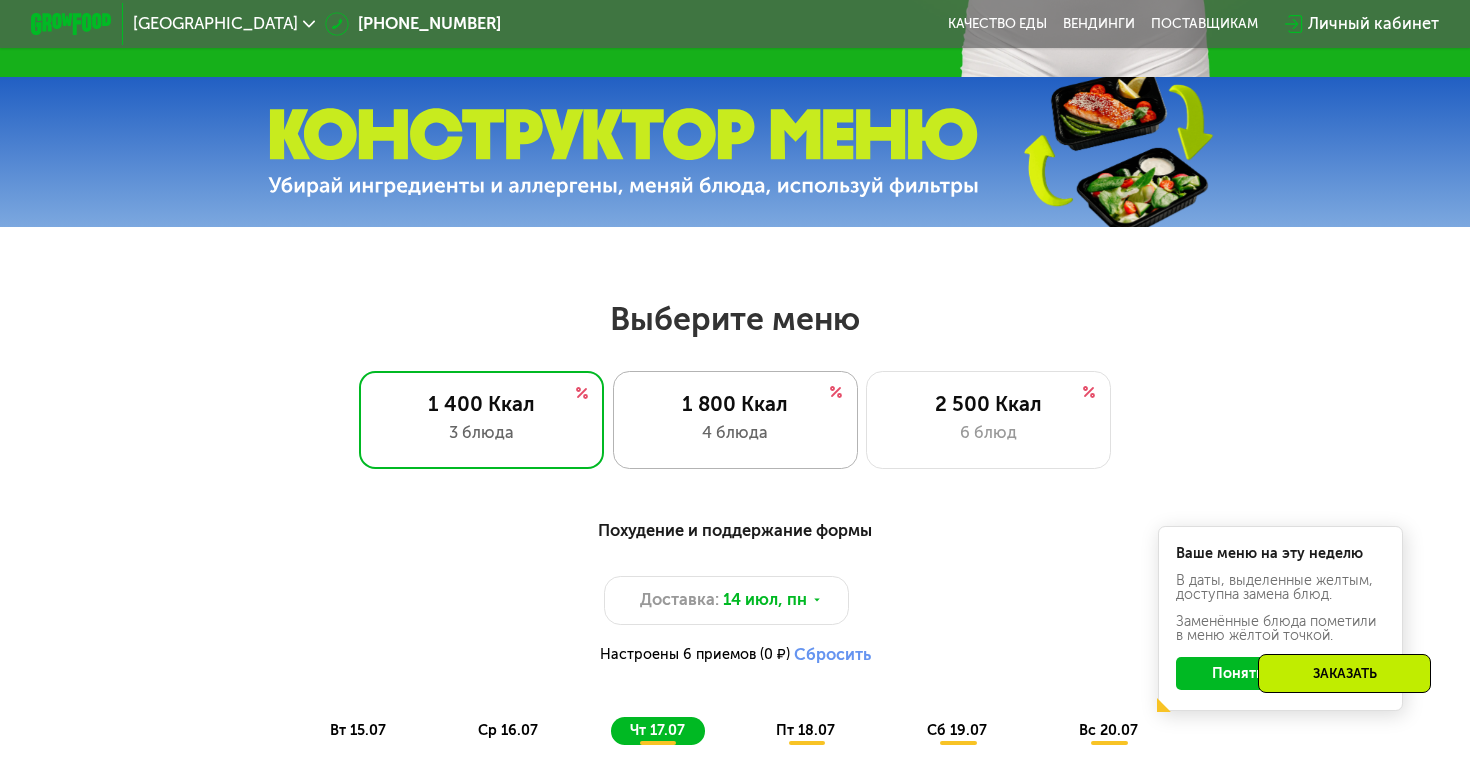click on "4 блюда" at bounding box center [735, 433] 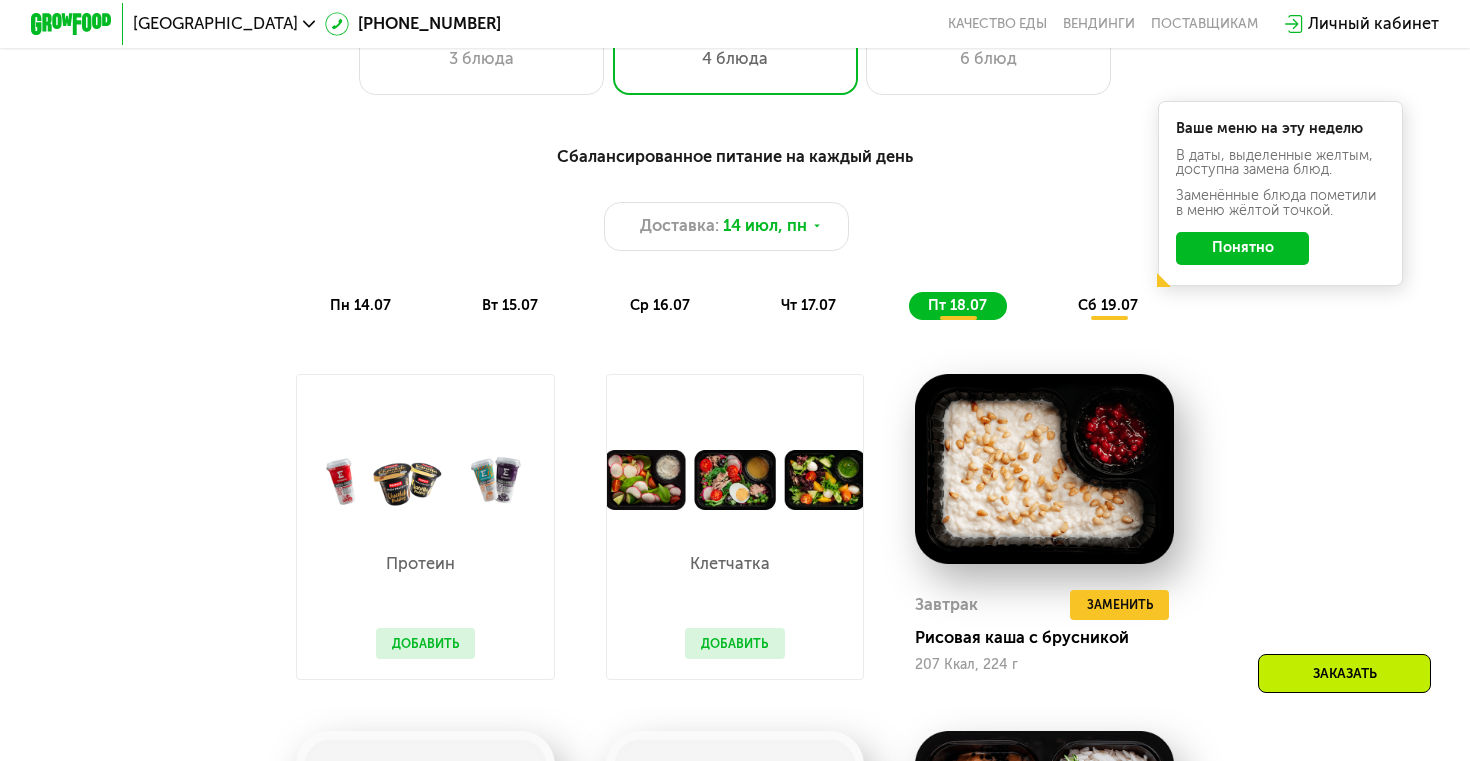 scroll, scrollTop: 1020, scrollLeft: 0, axis: vertical 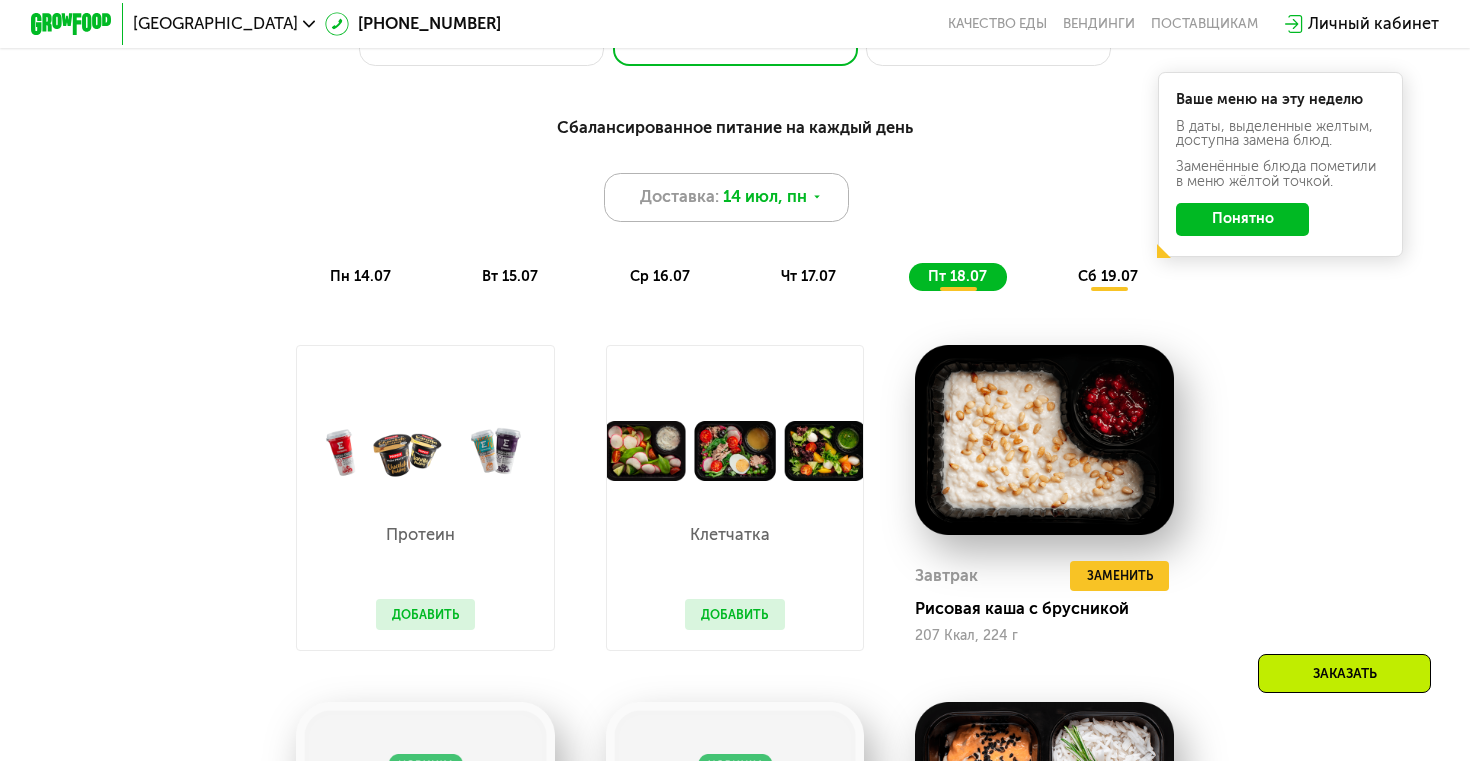 click on "Доставка: [DATE]" at bounding box center (726, 197) 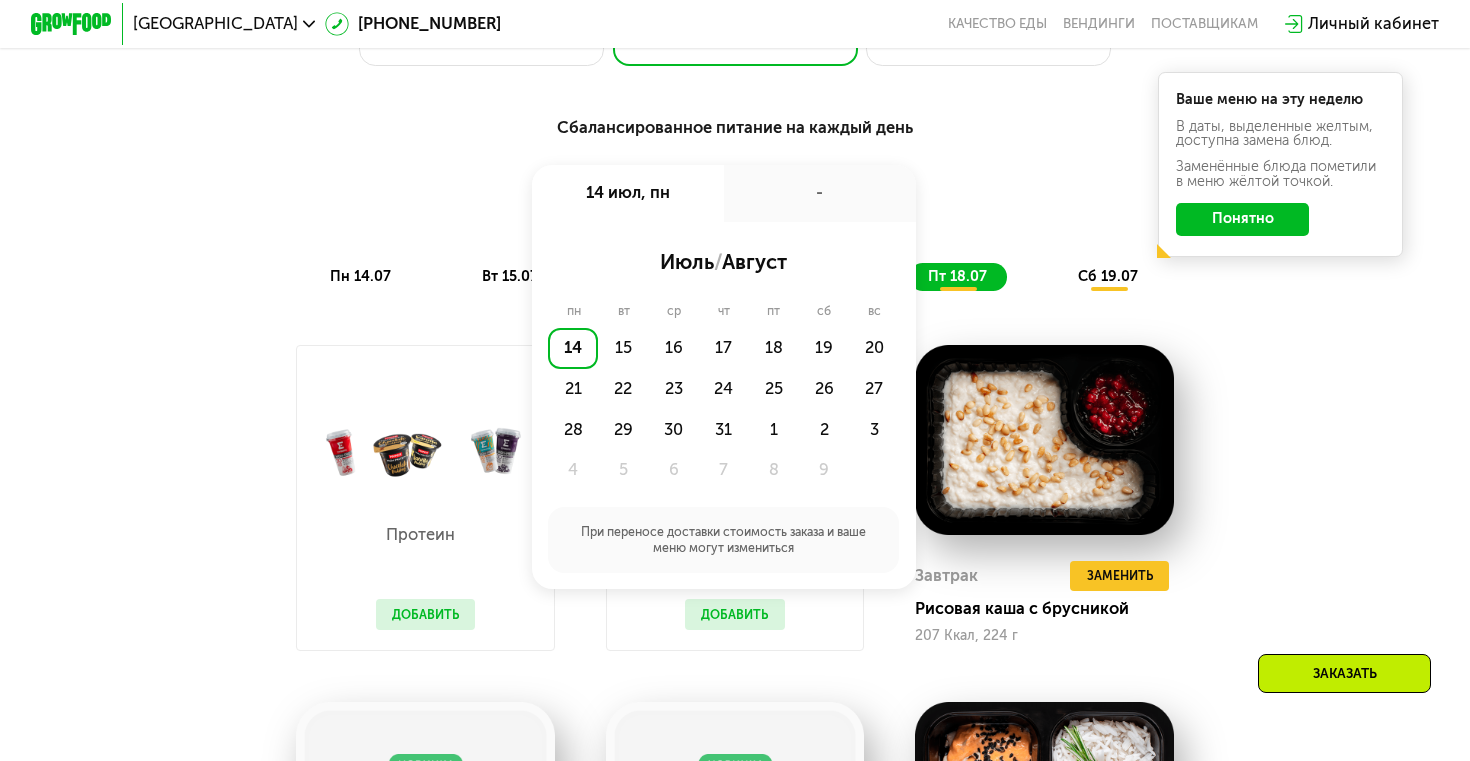 click on "14" 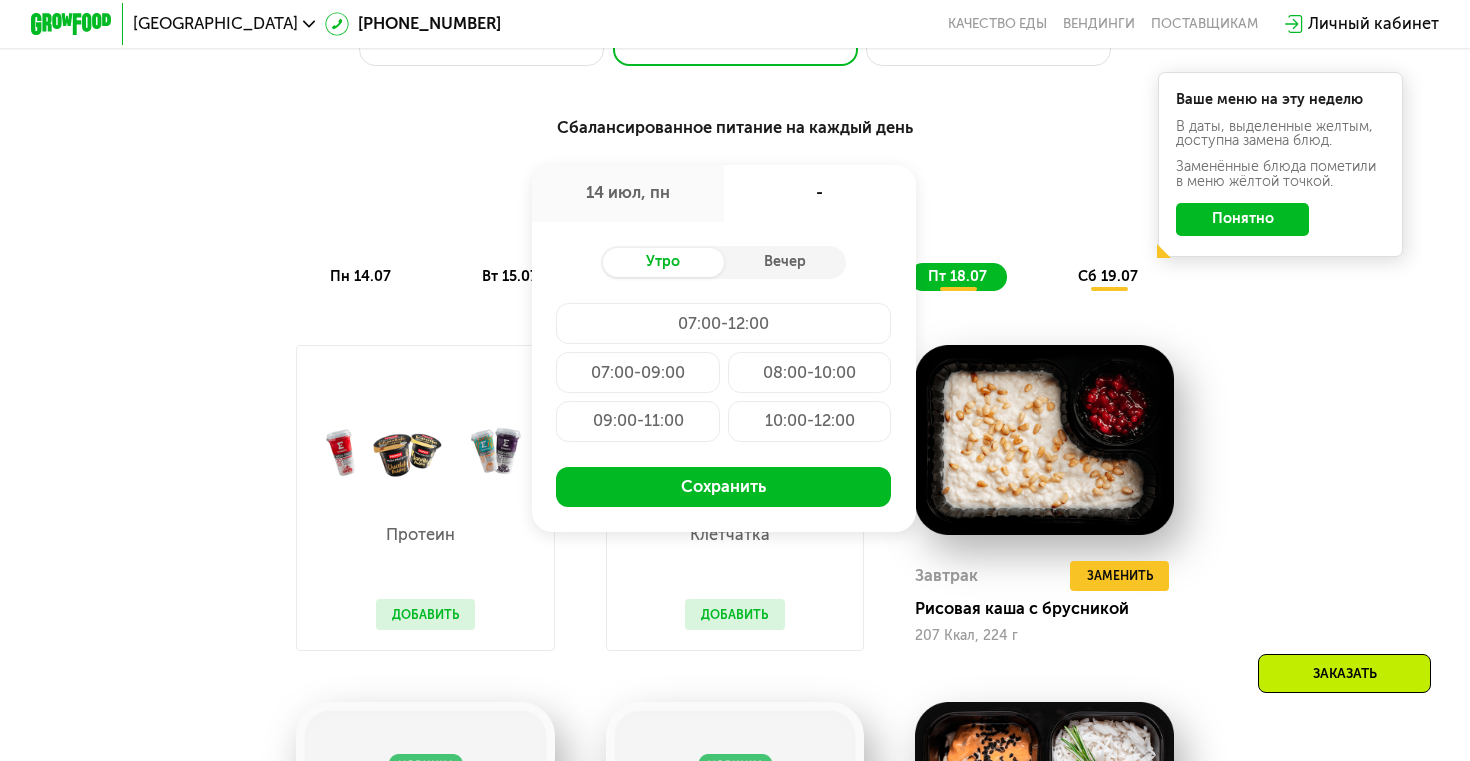 click on "07:00-12:00" 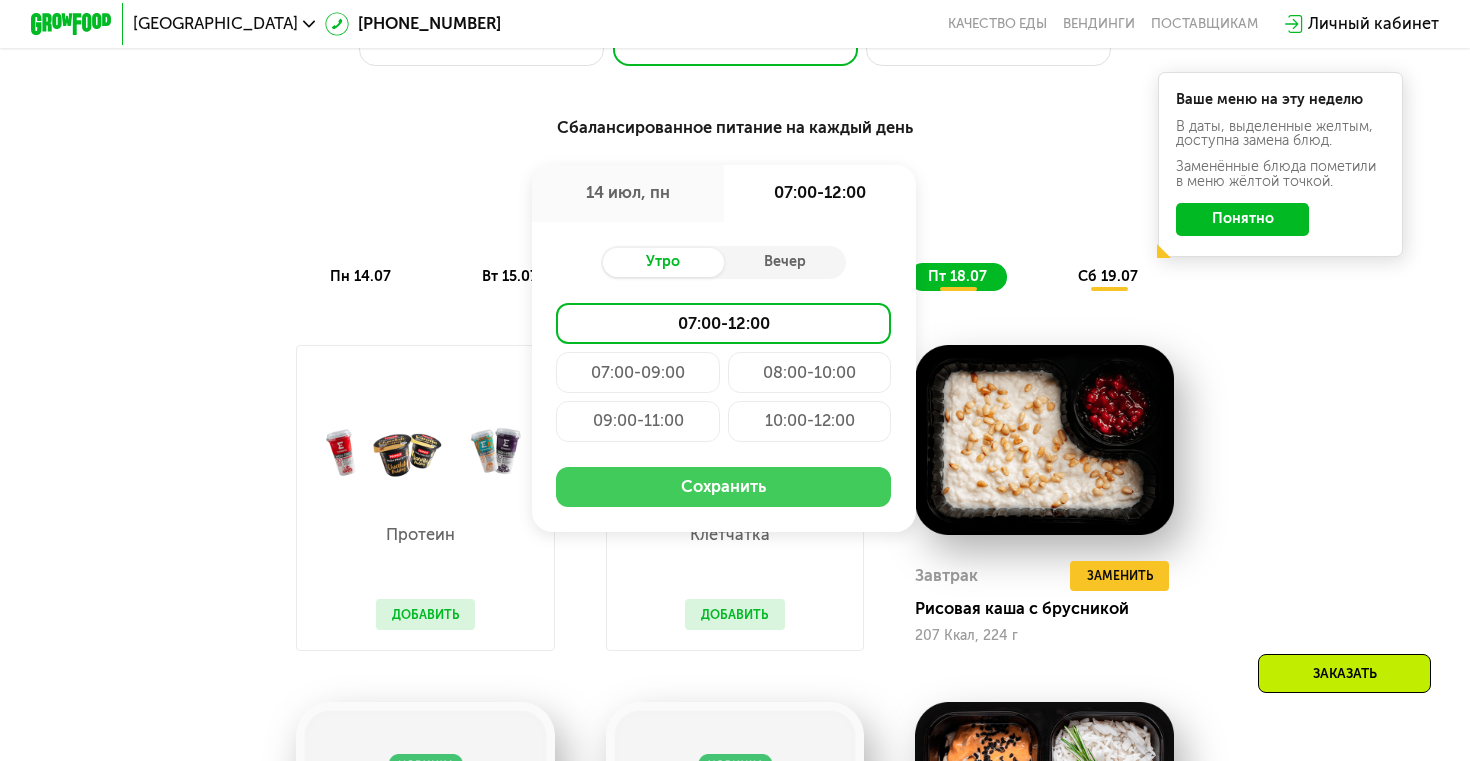 click on "Сохранить" at bounding box center (723, 487) 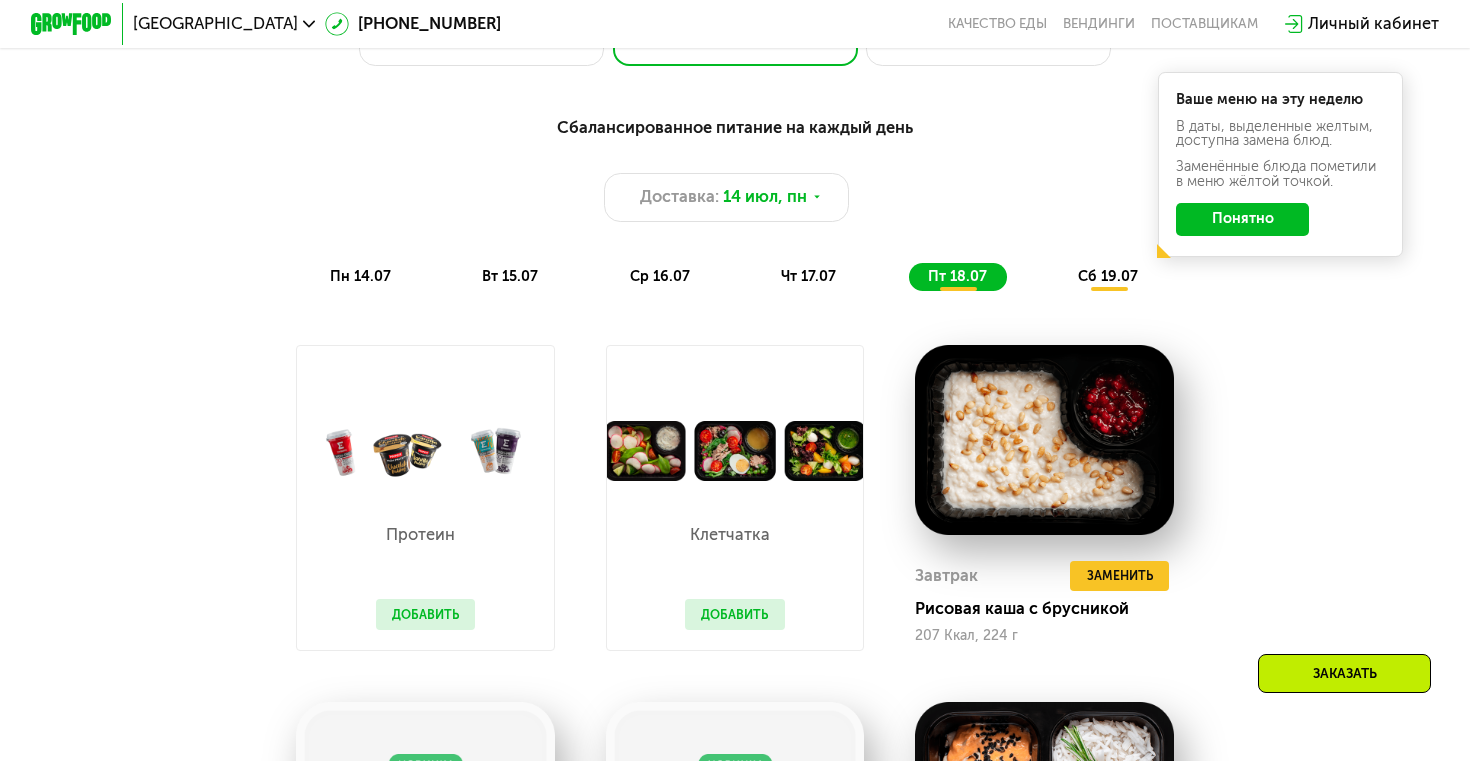 click on "Понятно" 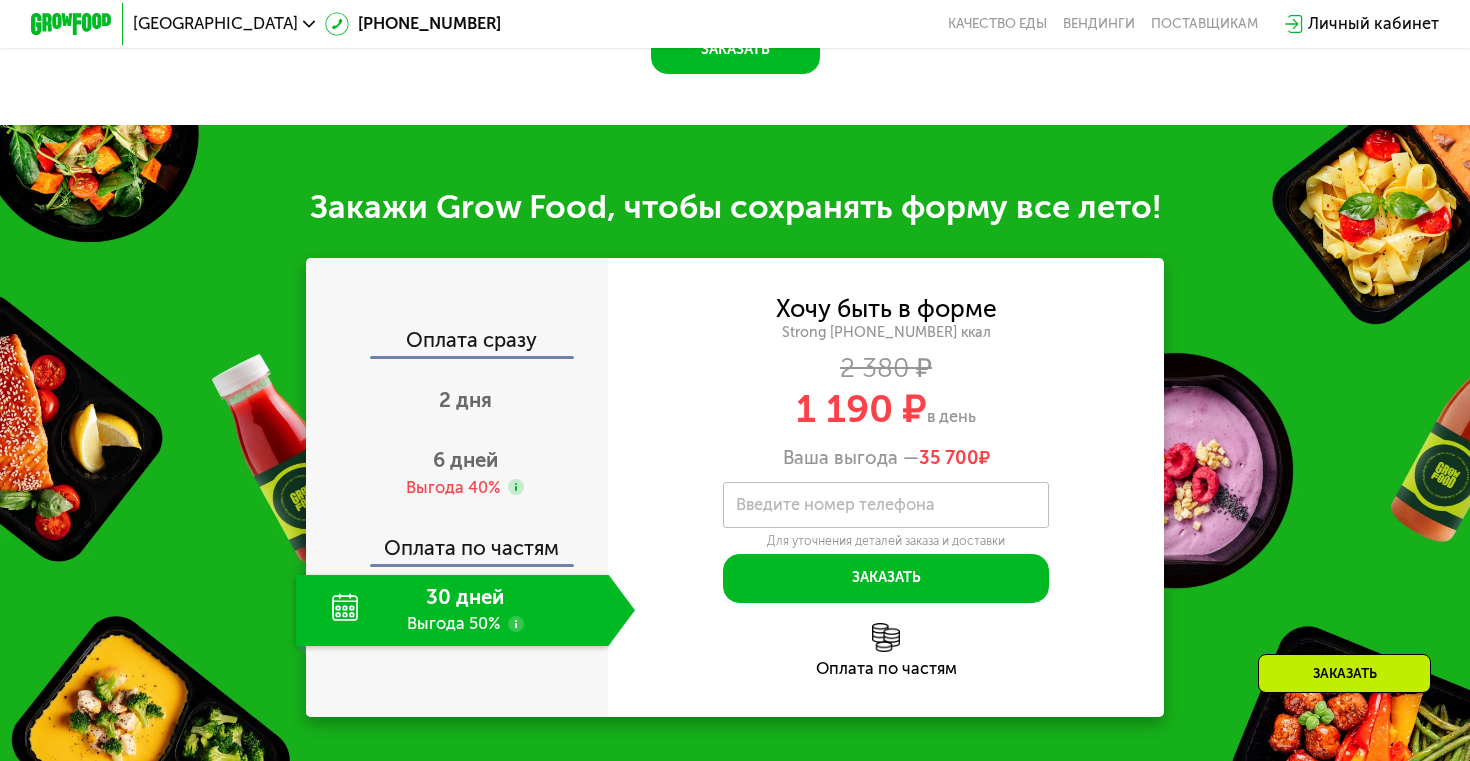 scroll, scrollTop: 2267, scrollLeft: 0, axis: vertical 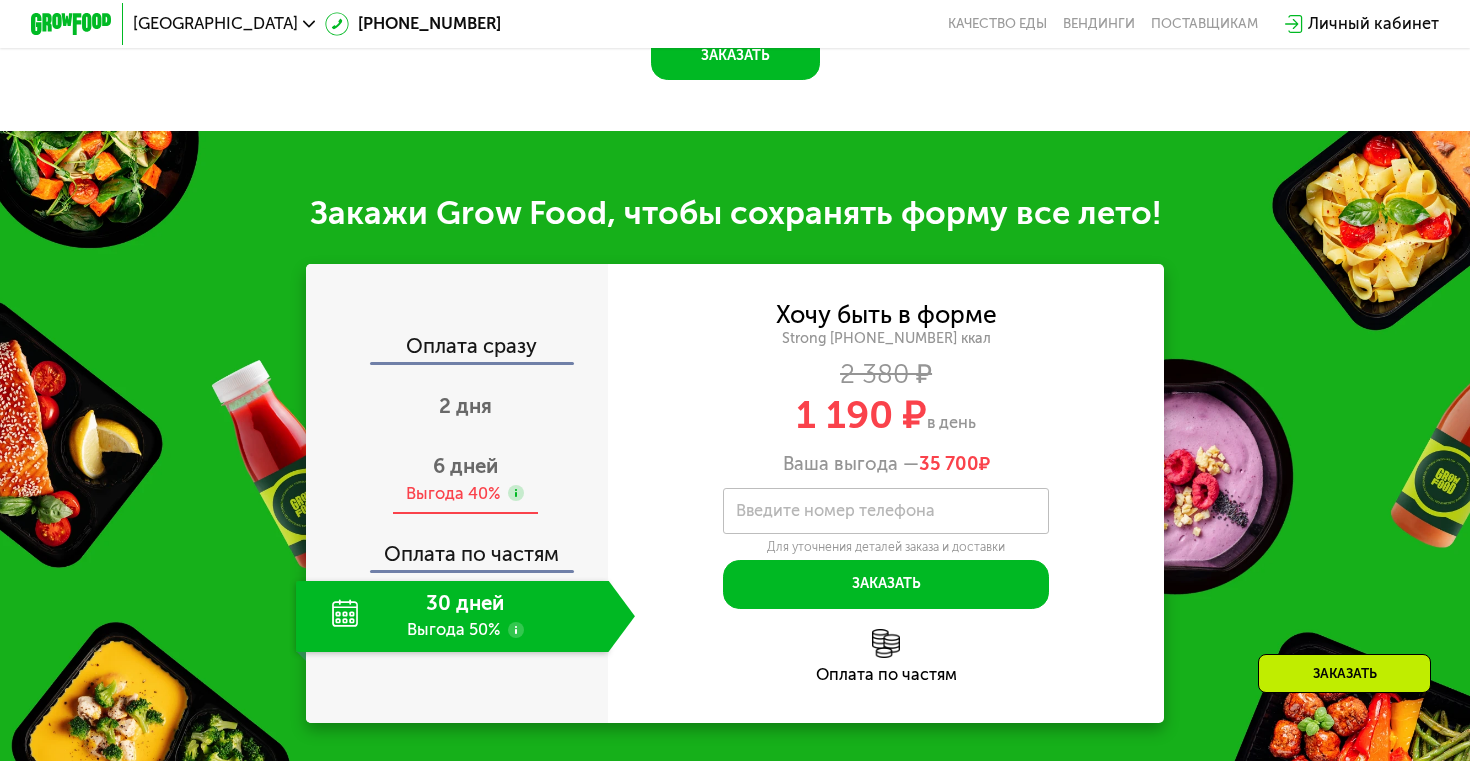 click on "6 дней Выгода 40%" at bounding box center [465, 479] 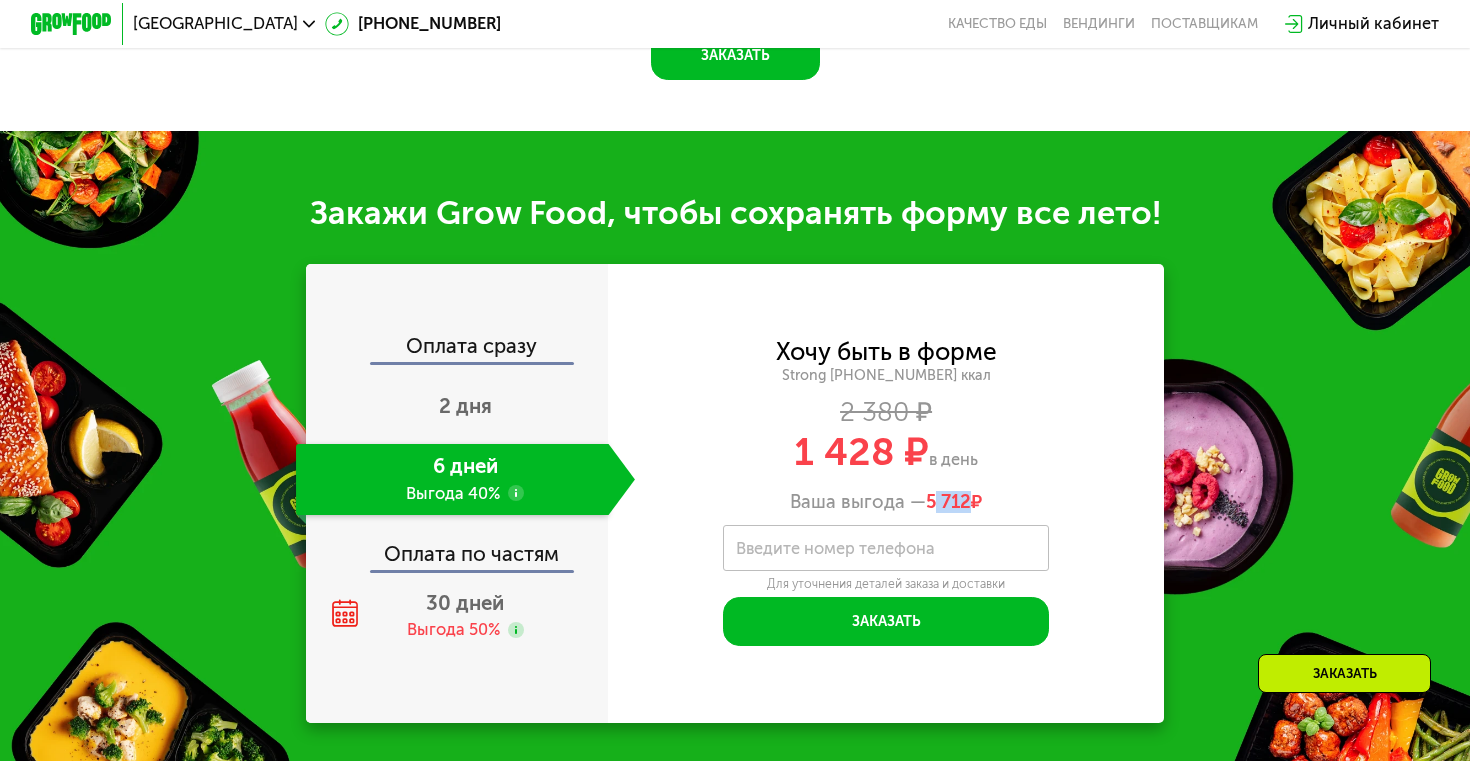 drag, startPoint x: 929, startPoint y: 487, endPoint x: 965, endPoint y: 484, distance: 36.124783 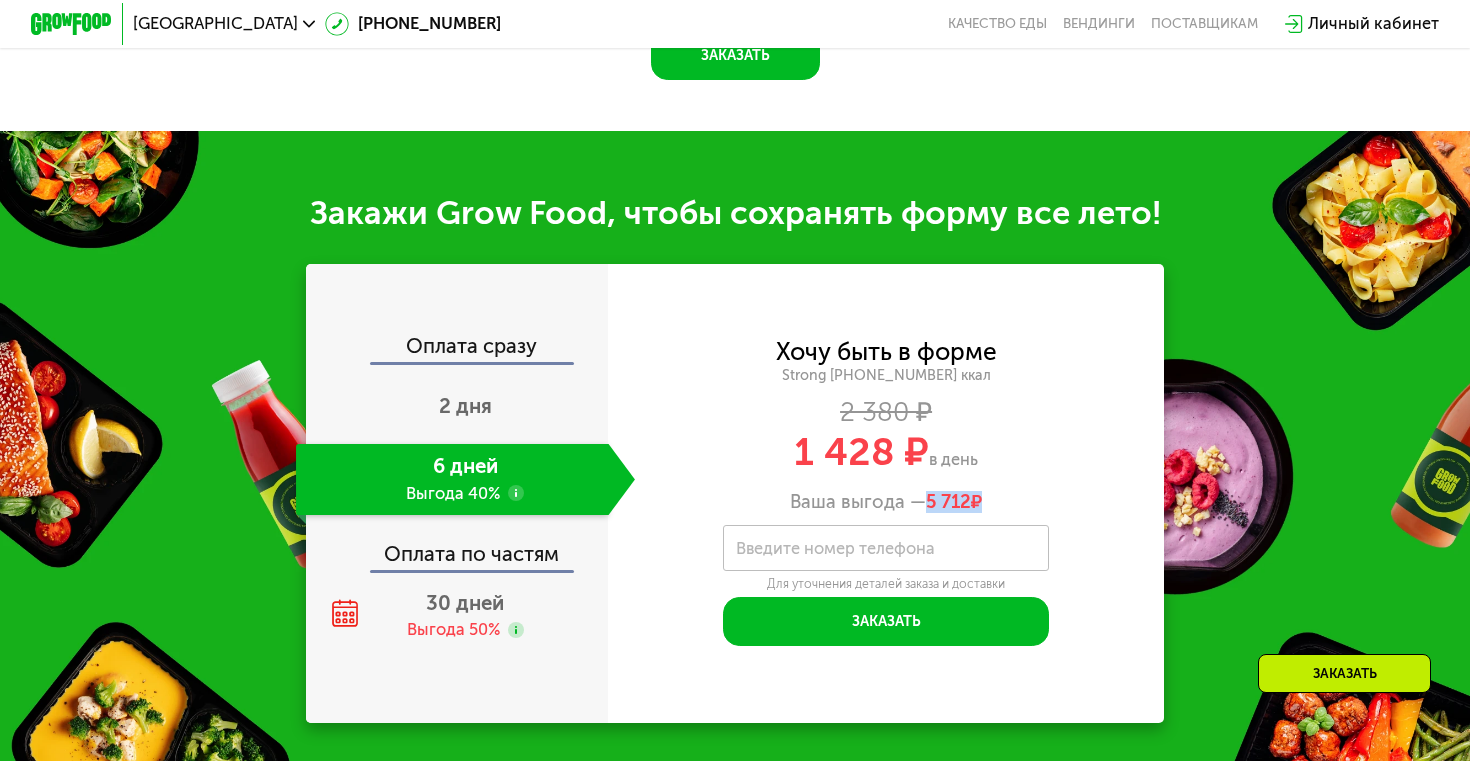 drag, startPoint x: 927, startPoint y: 483, endPoint x: 972, endPoint y: 484, distance: 45.01111 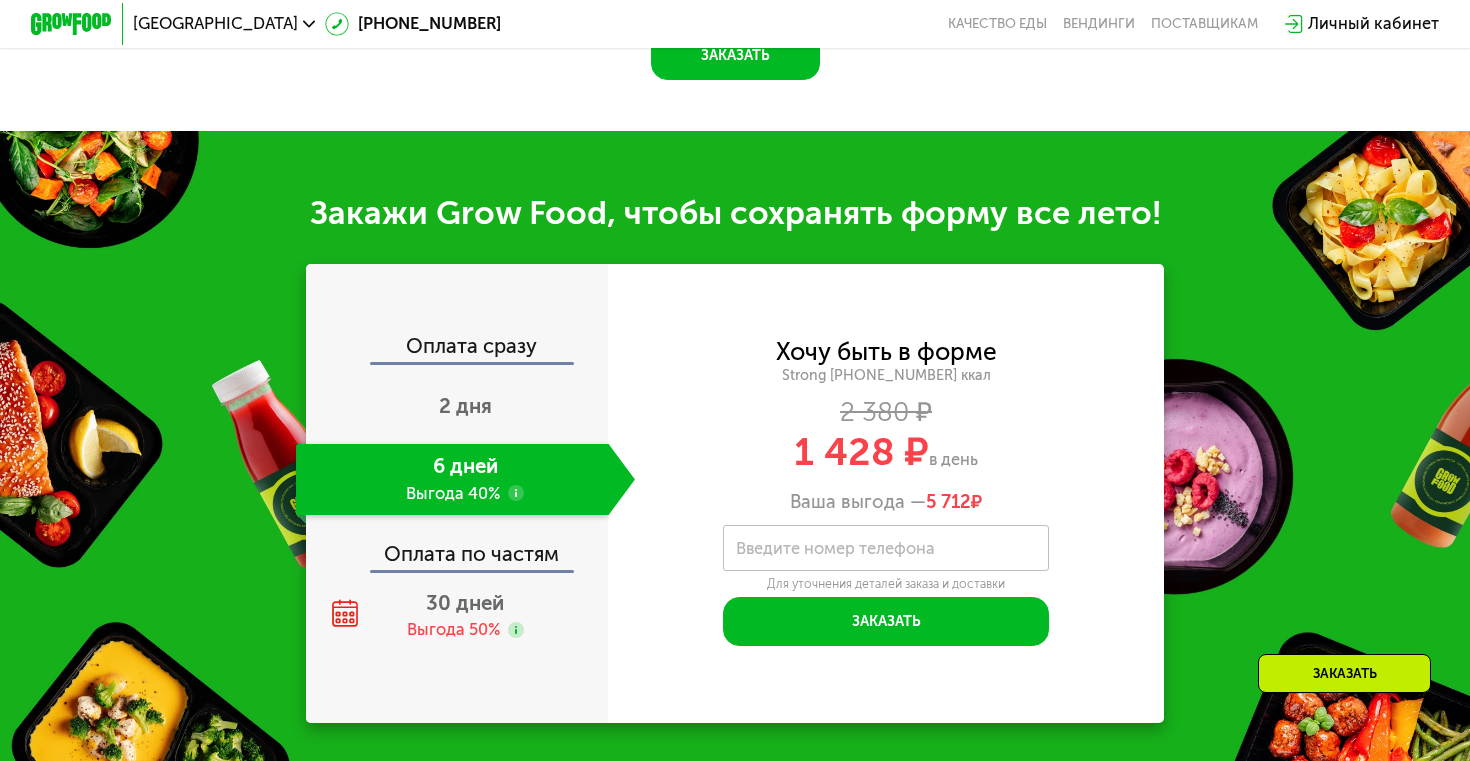 drag, startPoint x: 985, startPoint y: 484, endPoint x: 927, endPoint y: 482, distance: 58.034473 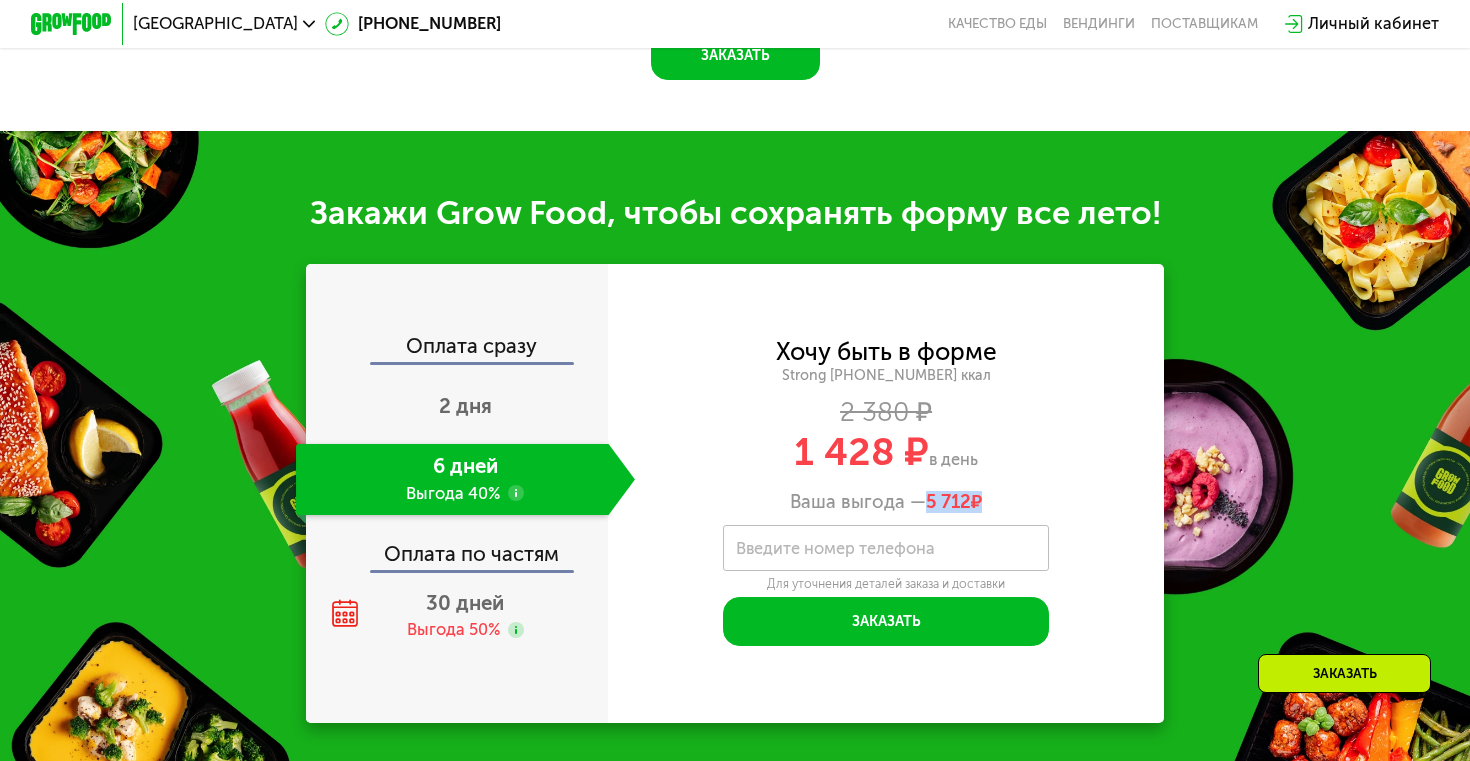 drag, startPoint x: 927, startPoint y: 482, endPoint x: 1011, endPoint y: 482, distance: 84 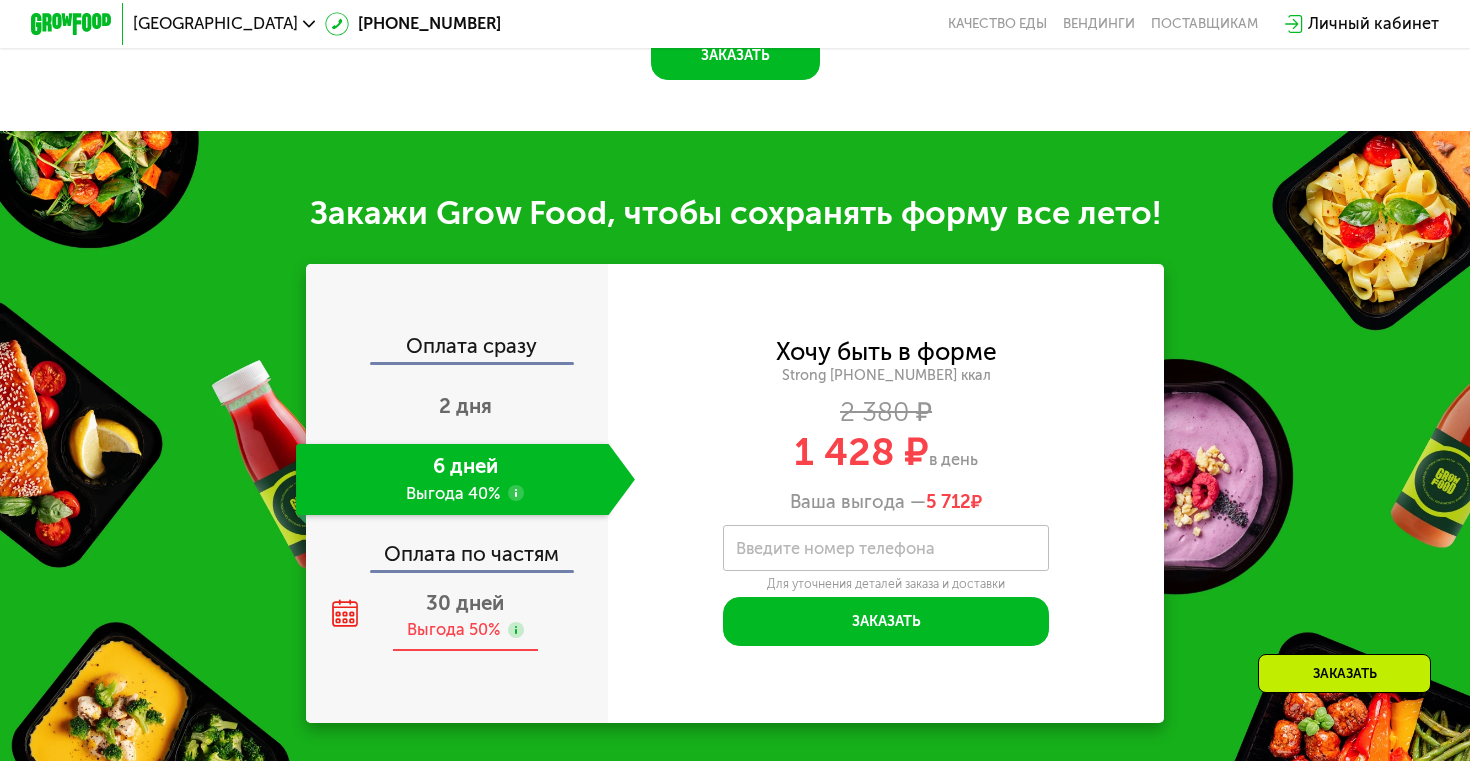 click on "30 дней" at bounding box center (465, 603) 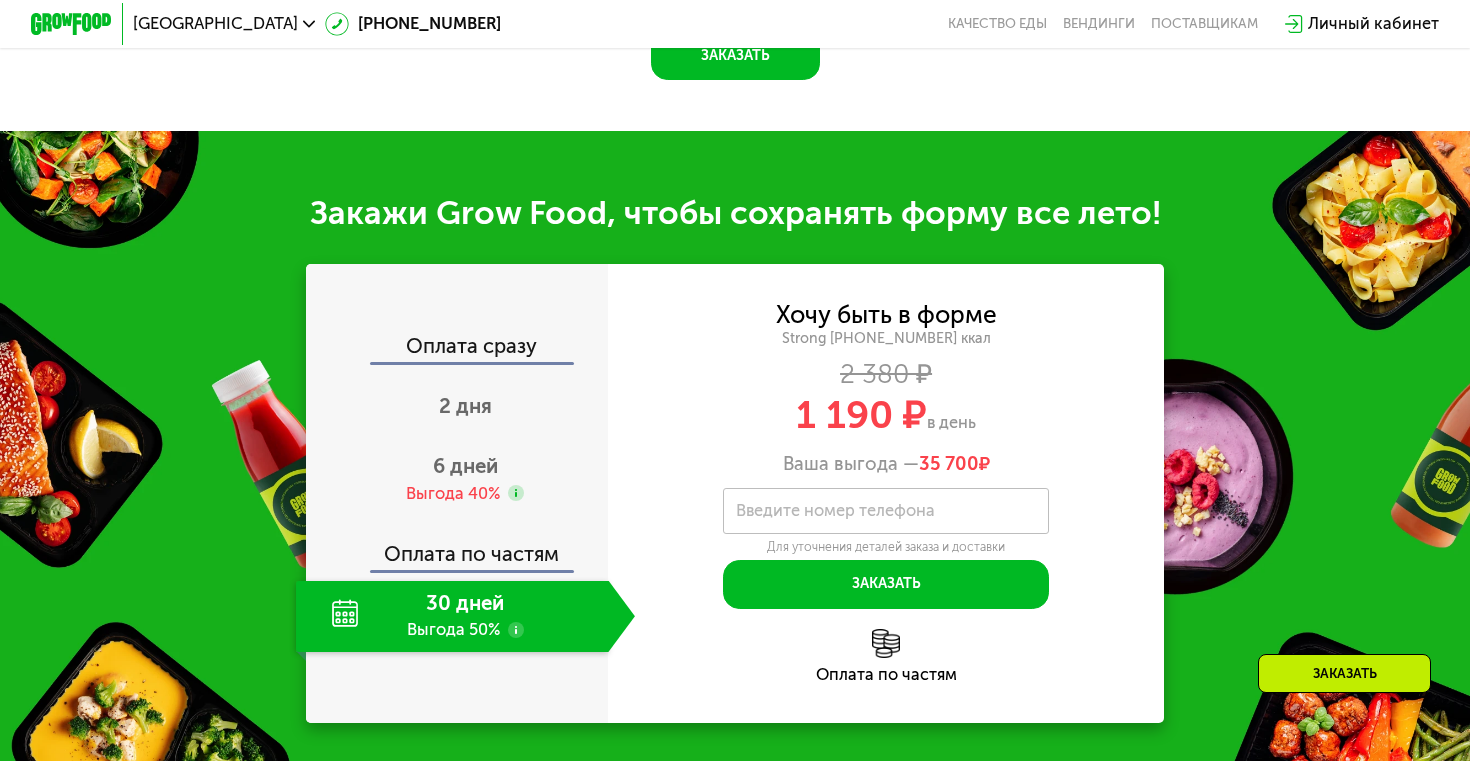 click on "Оплата по частям" 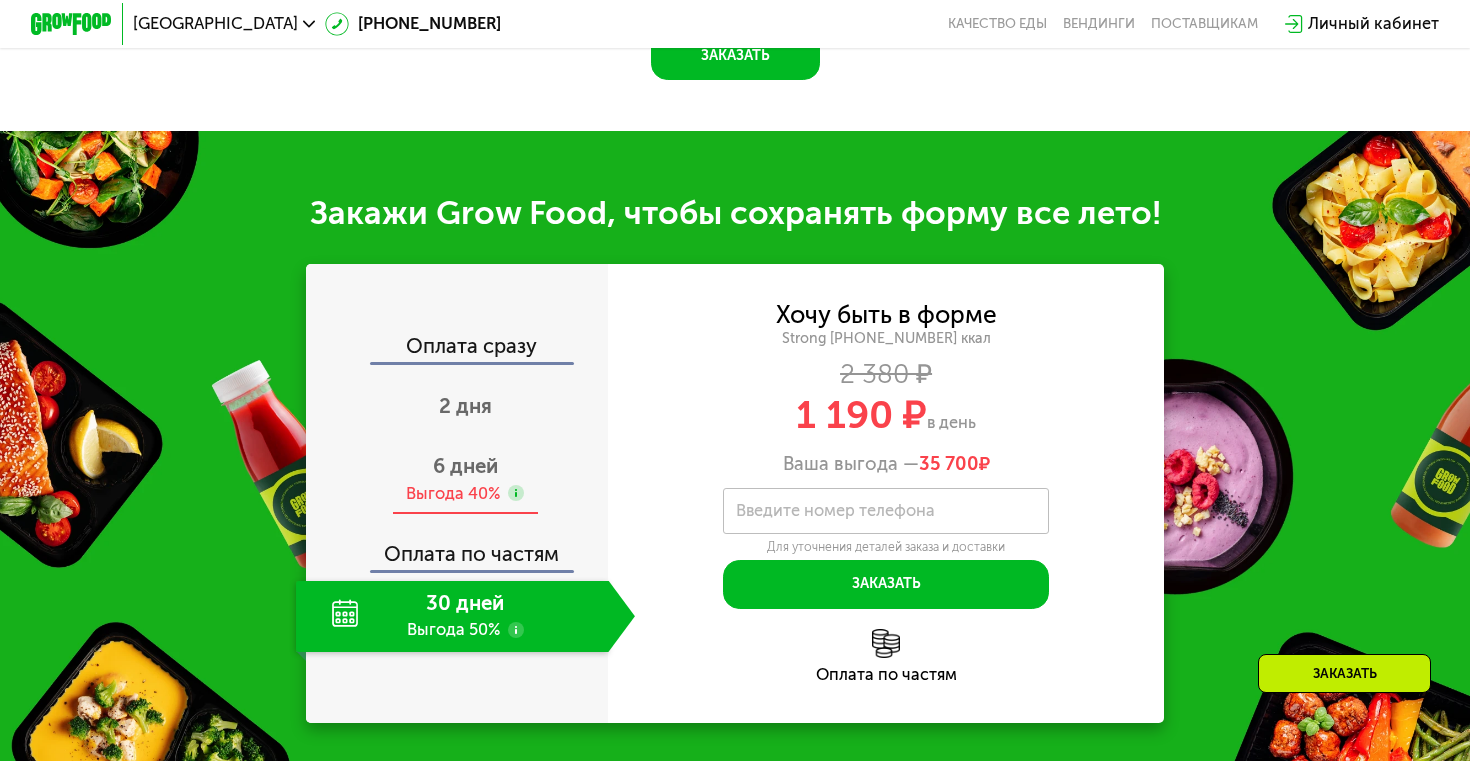 click on "Выгода 40%" at bounding box center (453, 494) 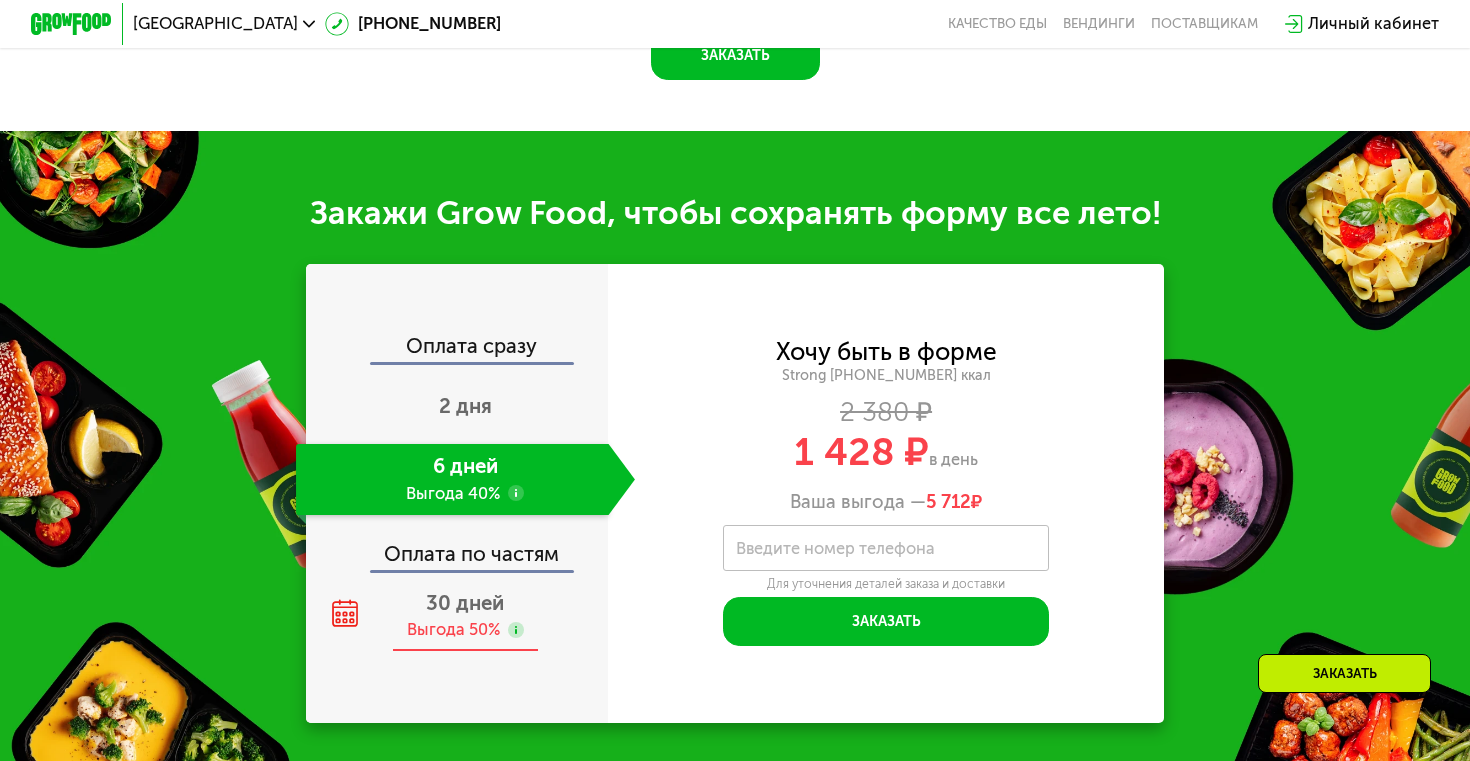 click on "30 дней" at bounding box center [465, 603] 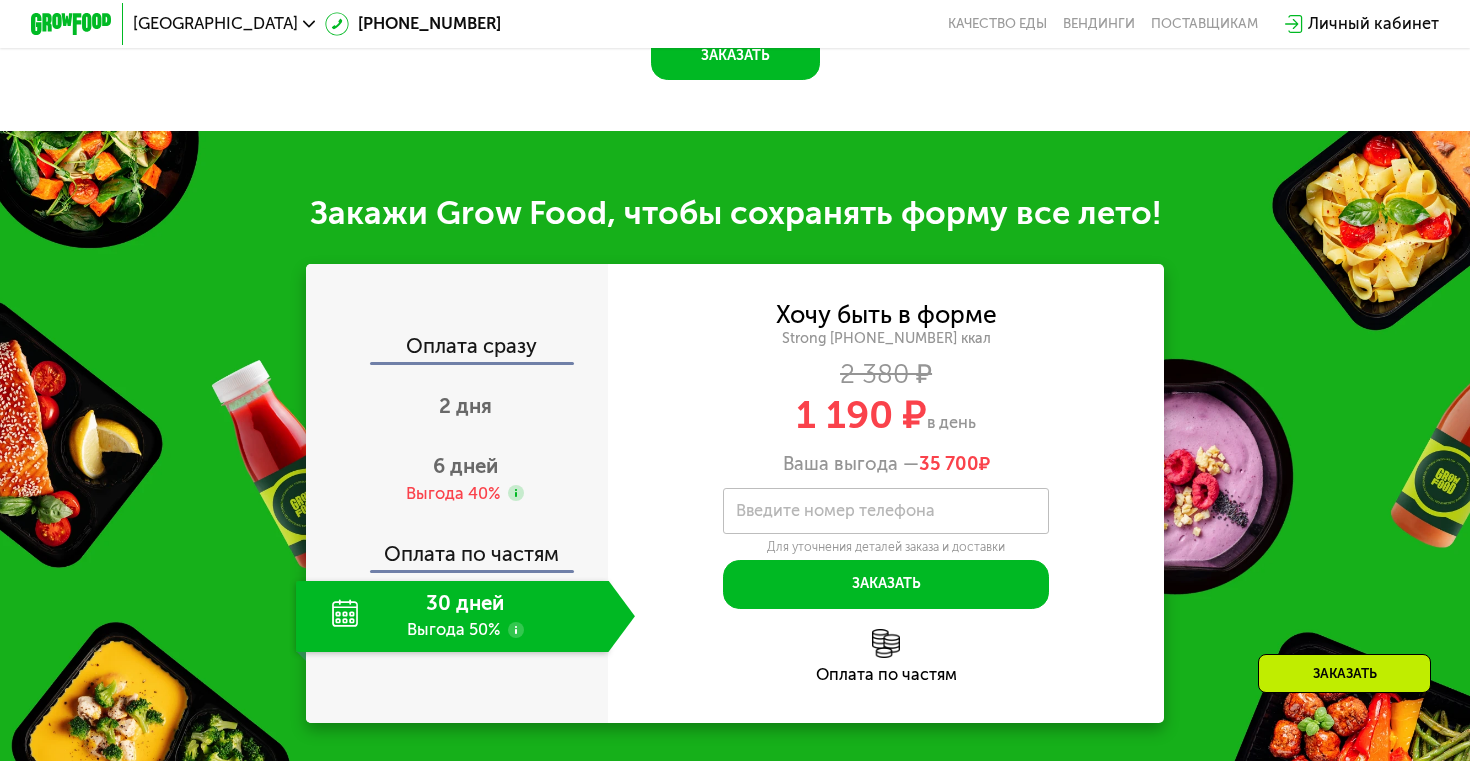 click on "Введите номер телефона" at bounding box center [835, 510] 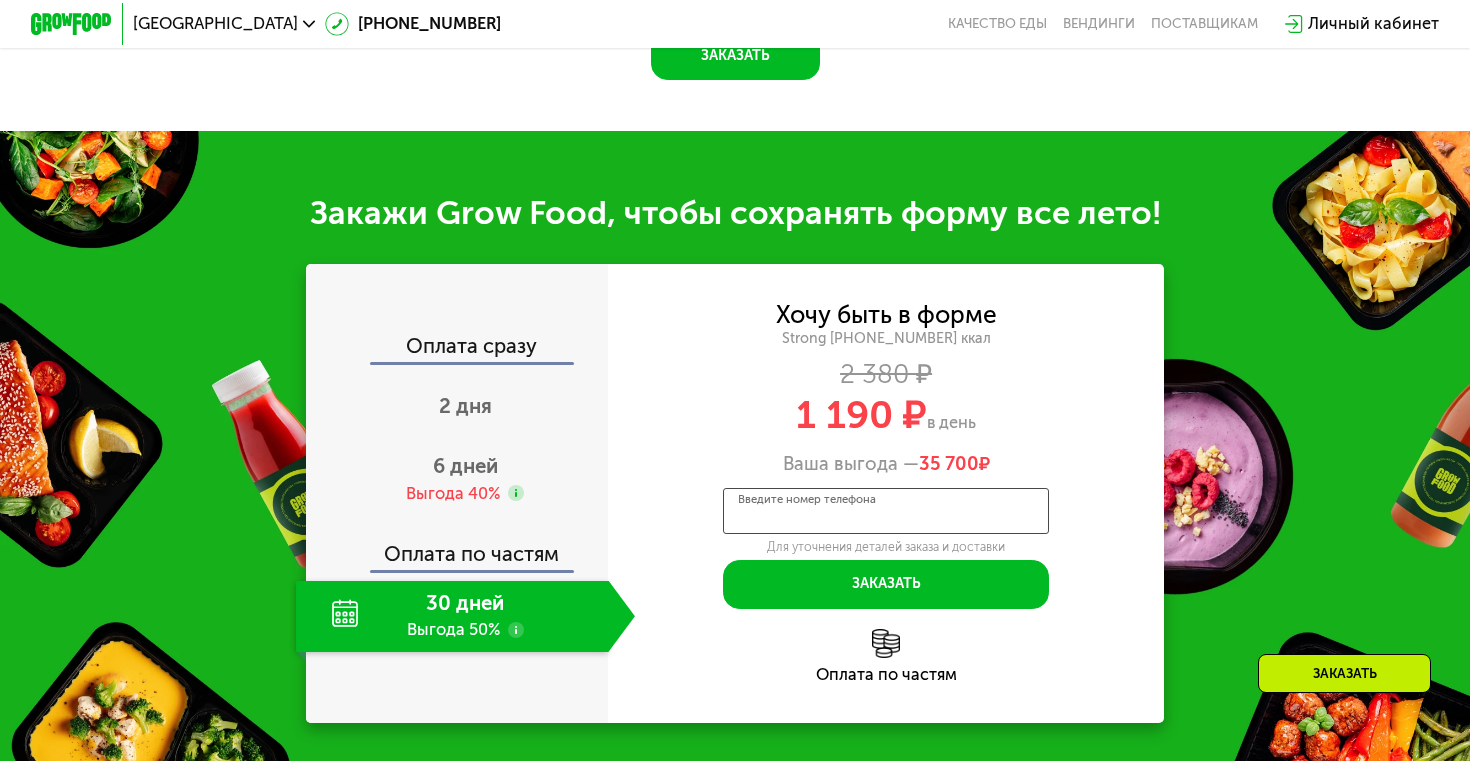 click on "Введите номер телефона" at bounding box center (886, 511) 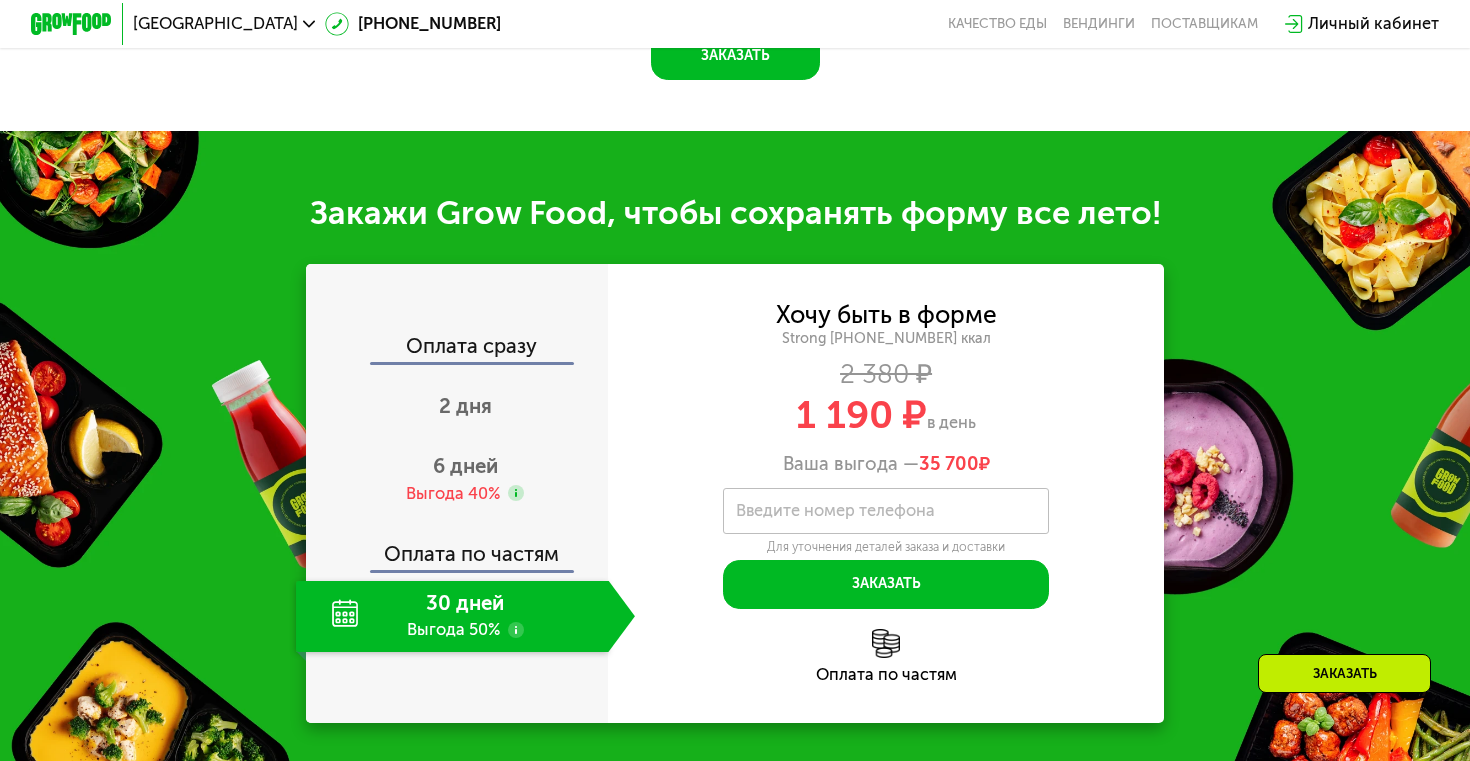 drag, startPoint x: 922, startPoint y: 447, endPoint x: 940, endPoint y: 447, distance: 18 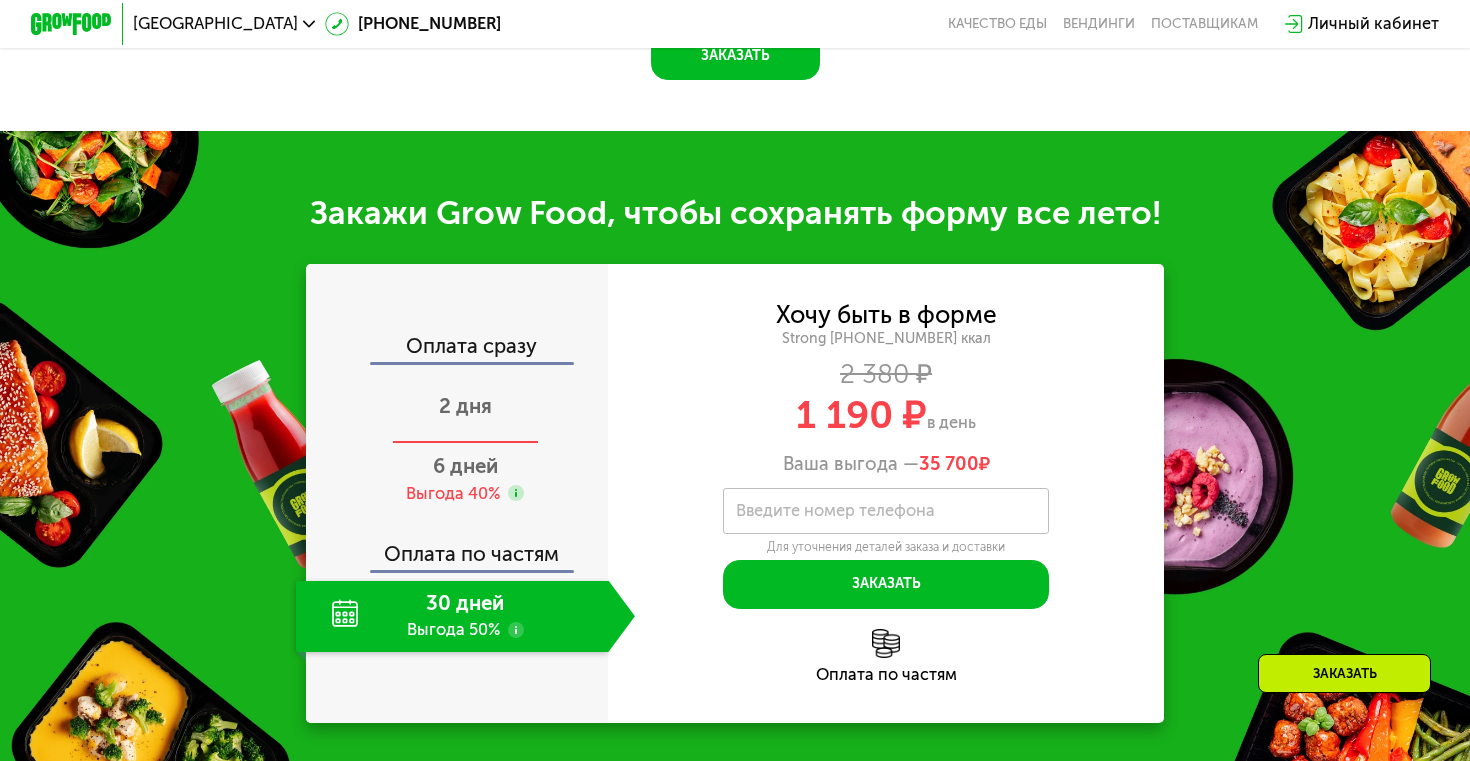 click on "2 дня" at bounding box center (465, 407) 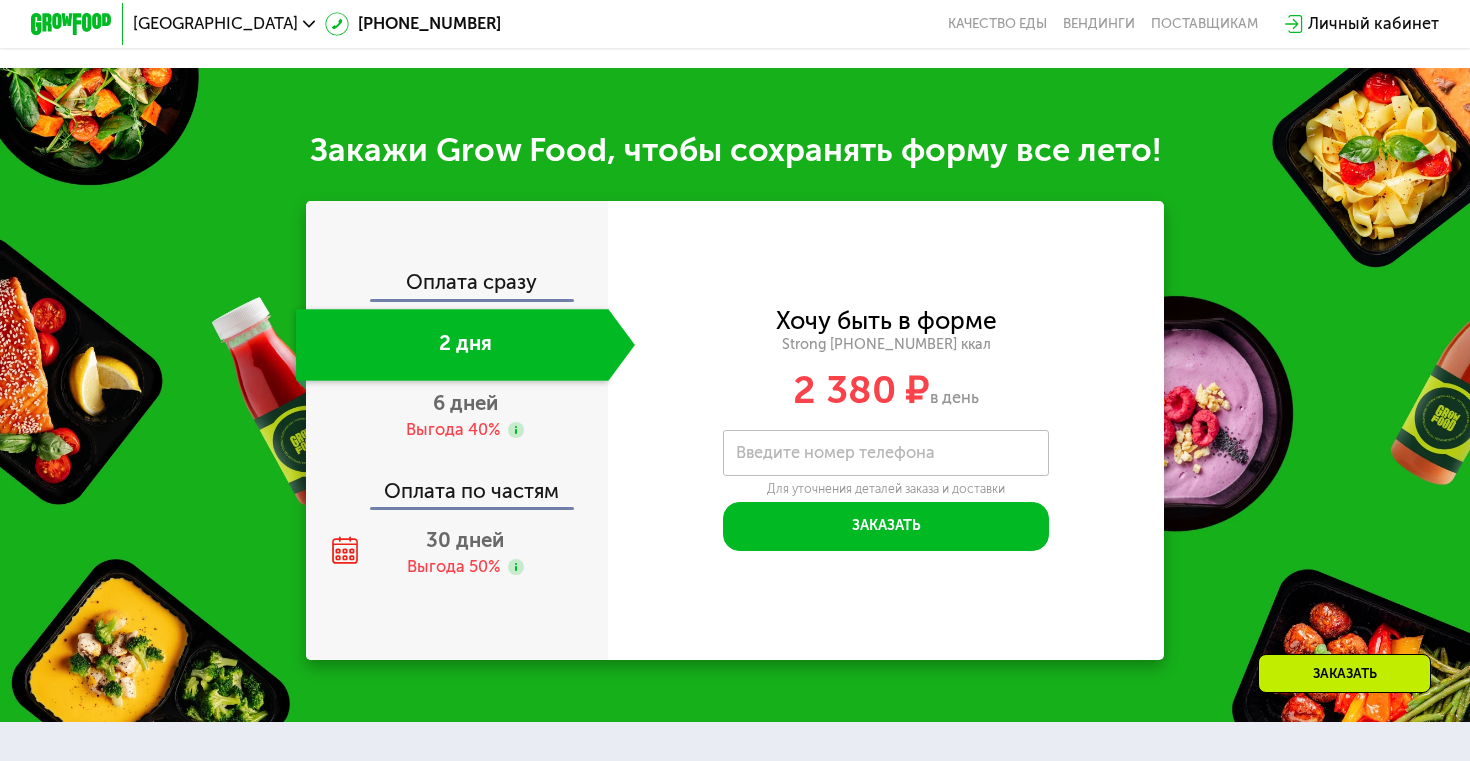 click on "Оплата сразу 2 дня 6 дней Выгода 40% Оплата по частям 30 дней Выгода 50%" at bounding box center [457, 430] 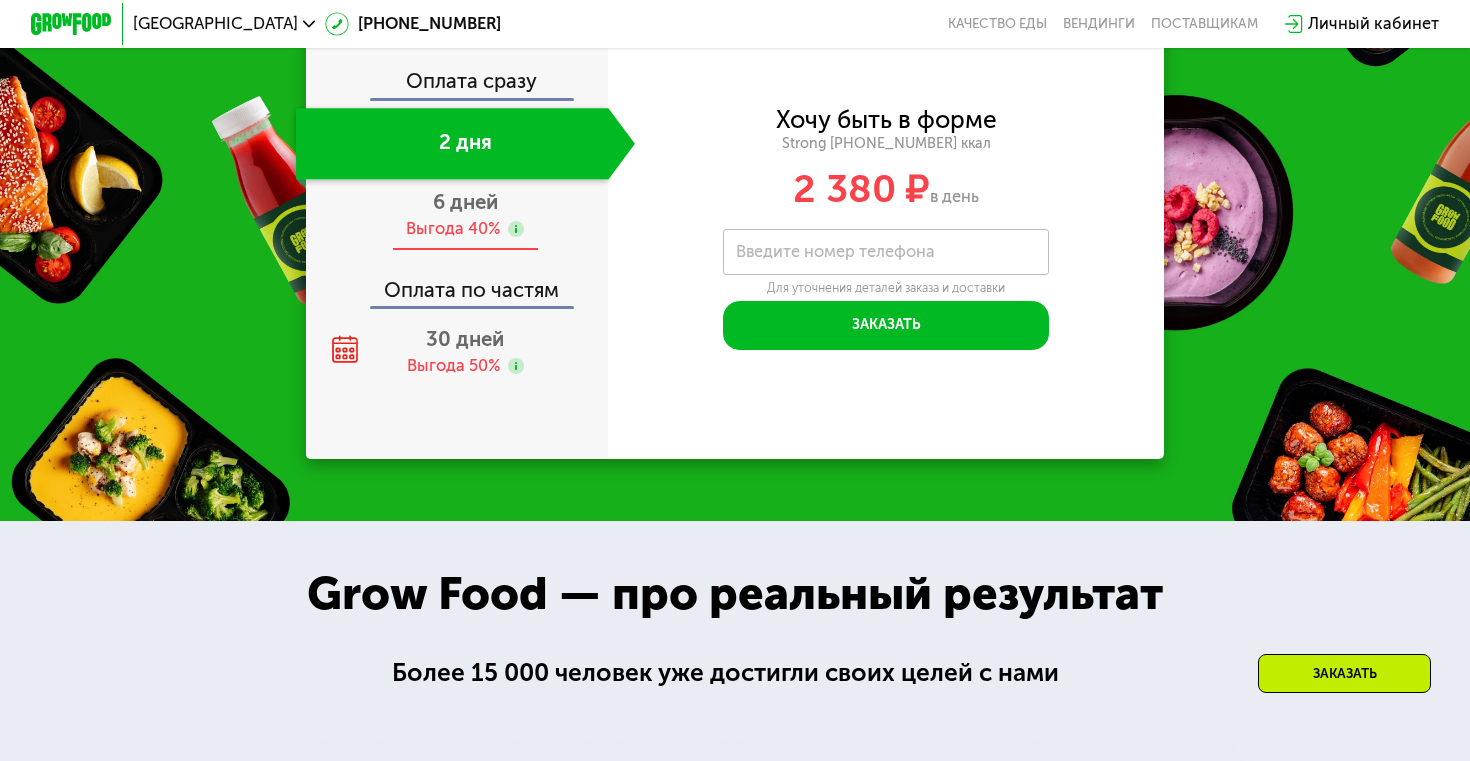 click on "6 дней Выгода 40%" at bounding box center (465, 215) 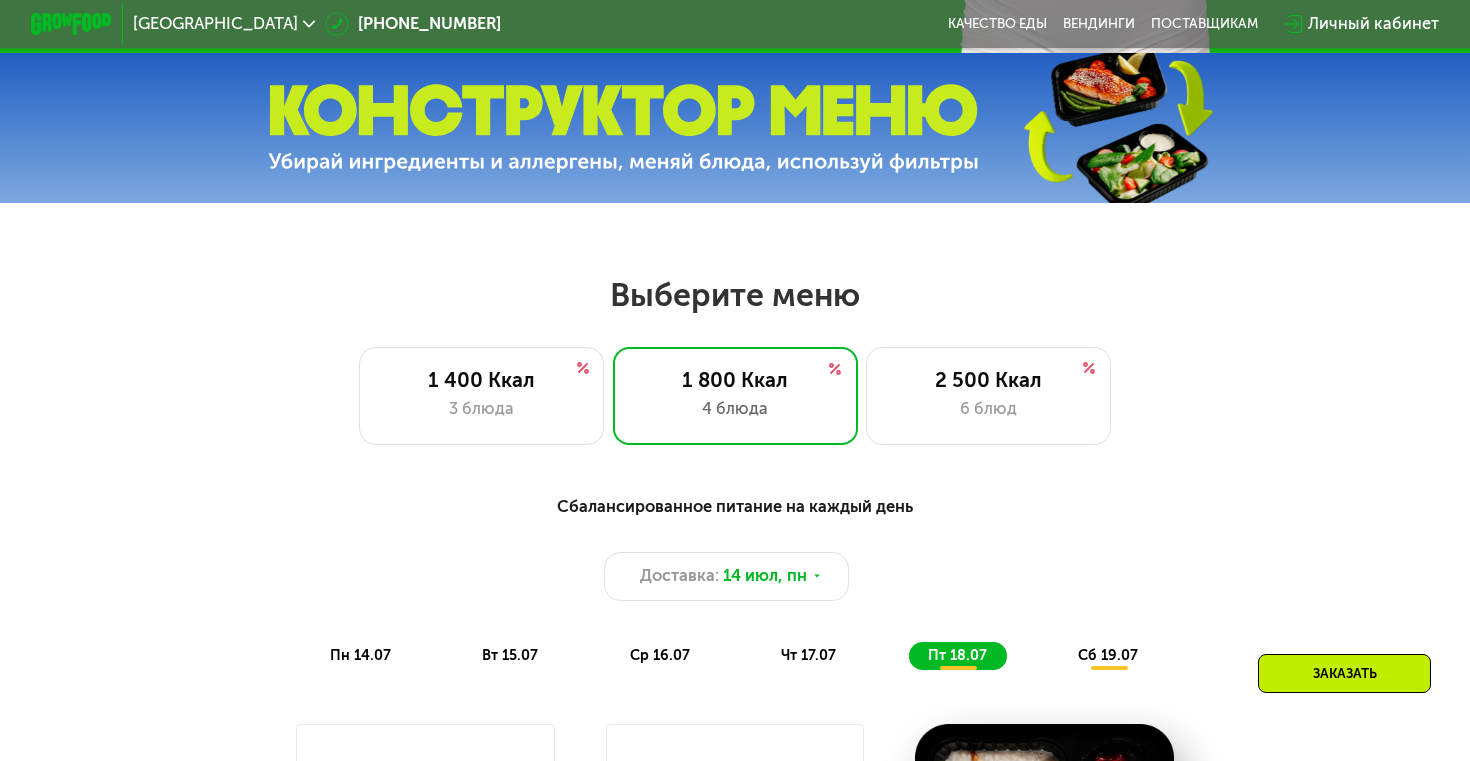 scroll, scrollTop: 606, scrollLeft: 0, axis: vertical 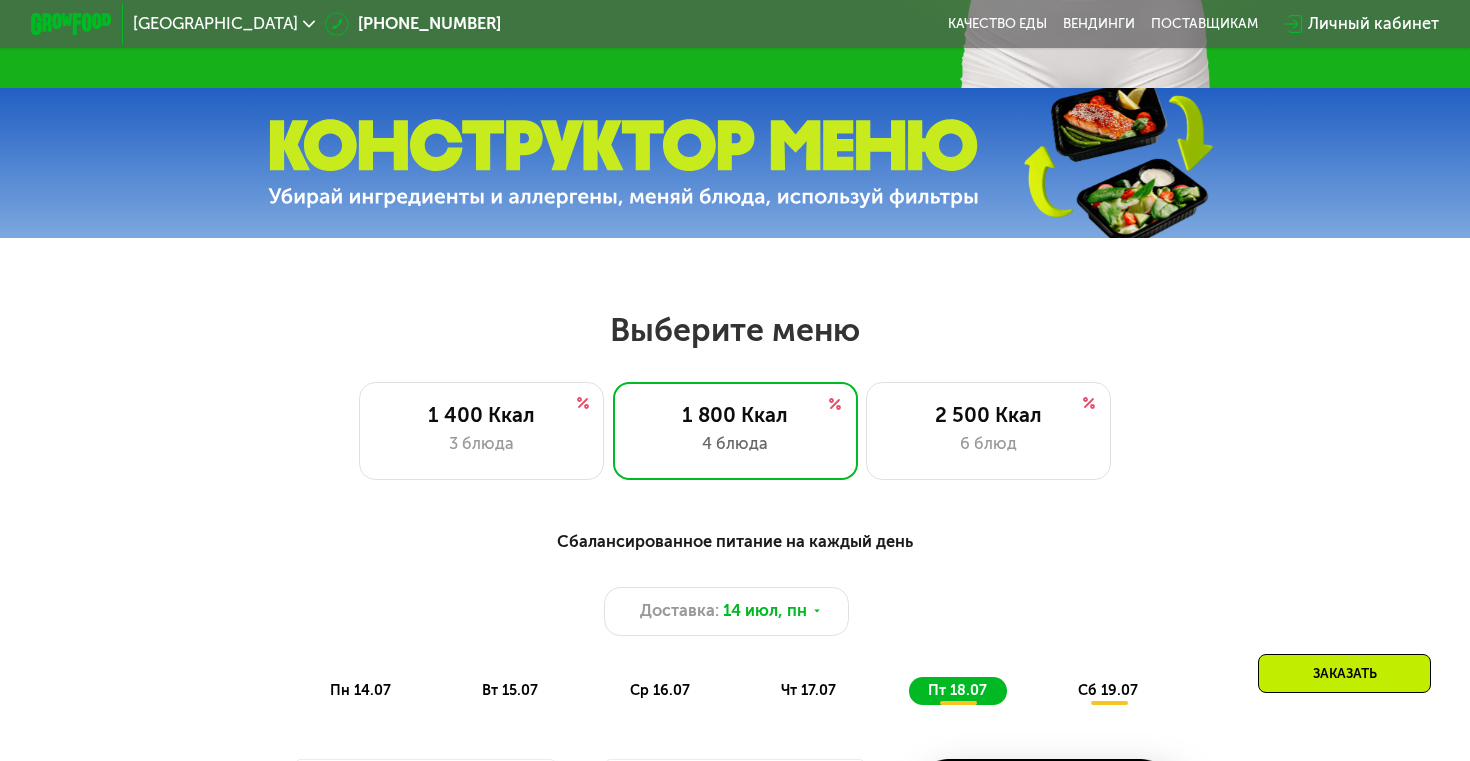click on "сб 19.07" at bounding box center (1108, 690) 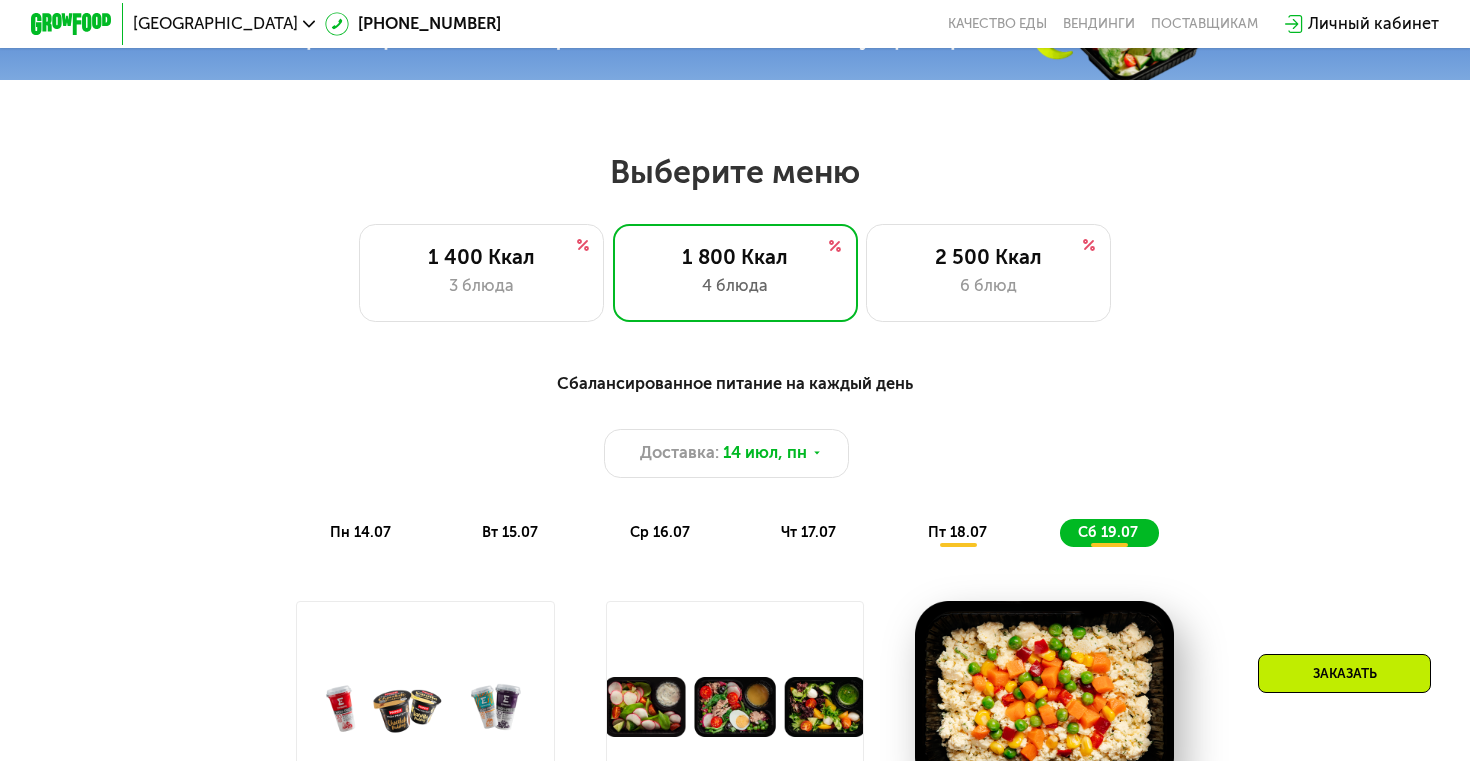 scroll, scrollTop: 786, scrollLeft: 0, axis: vertical 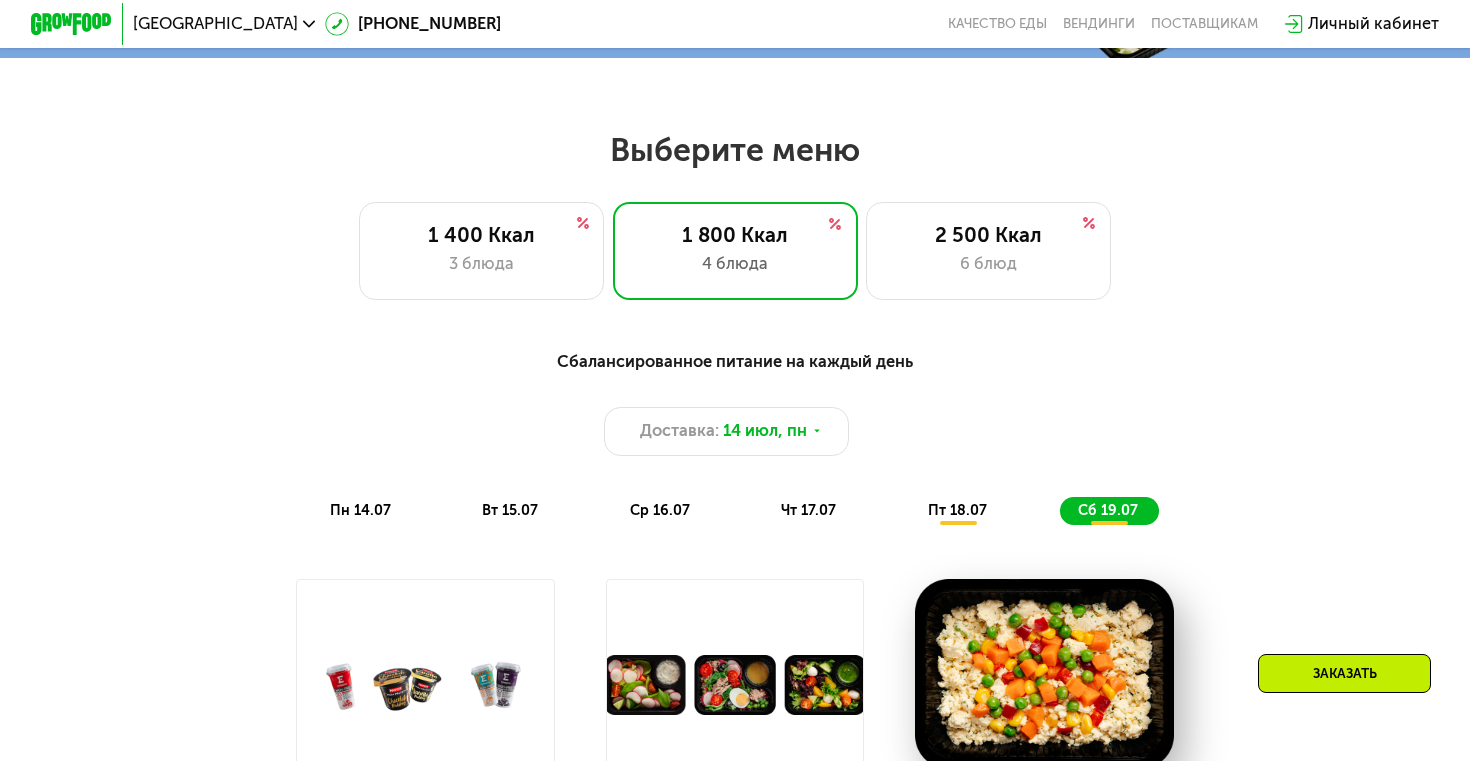 click on "пн 14.07" at bounding box center [360, 510] 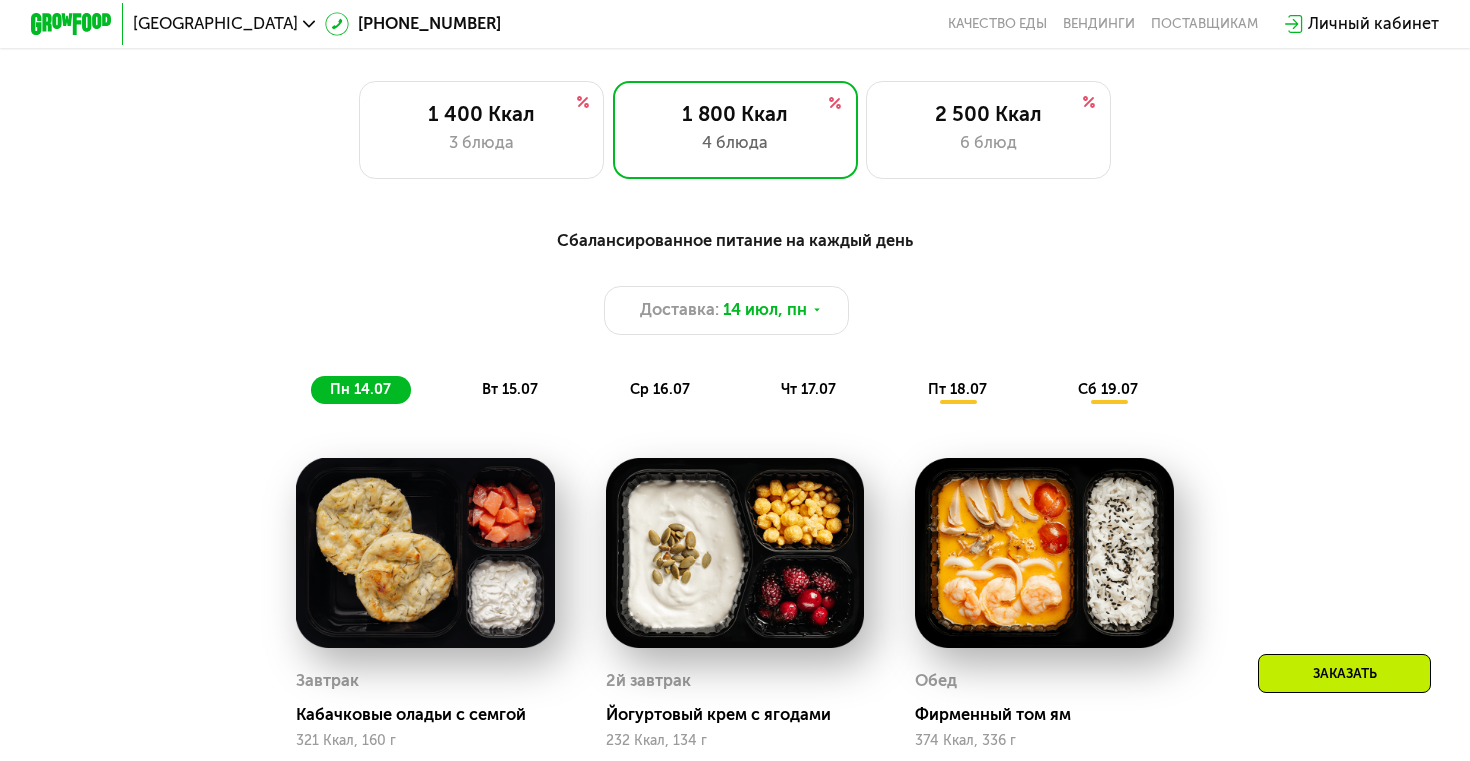scroll, scrollTop: 855, scrollLeft: 0, axis: vertical 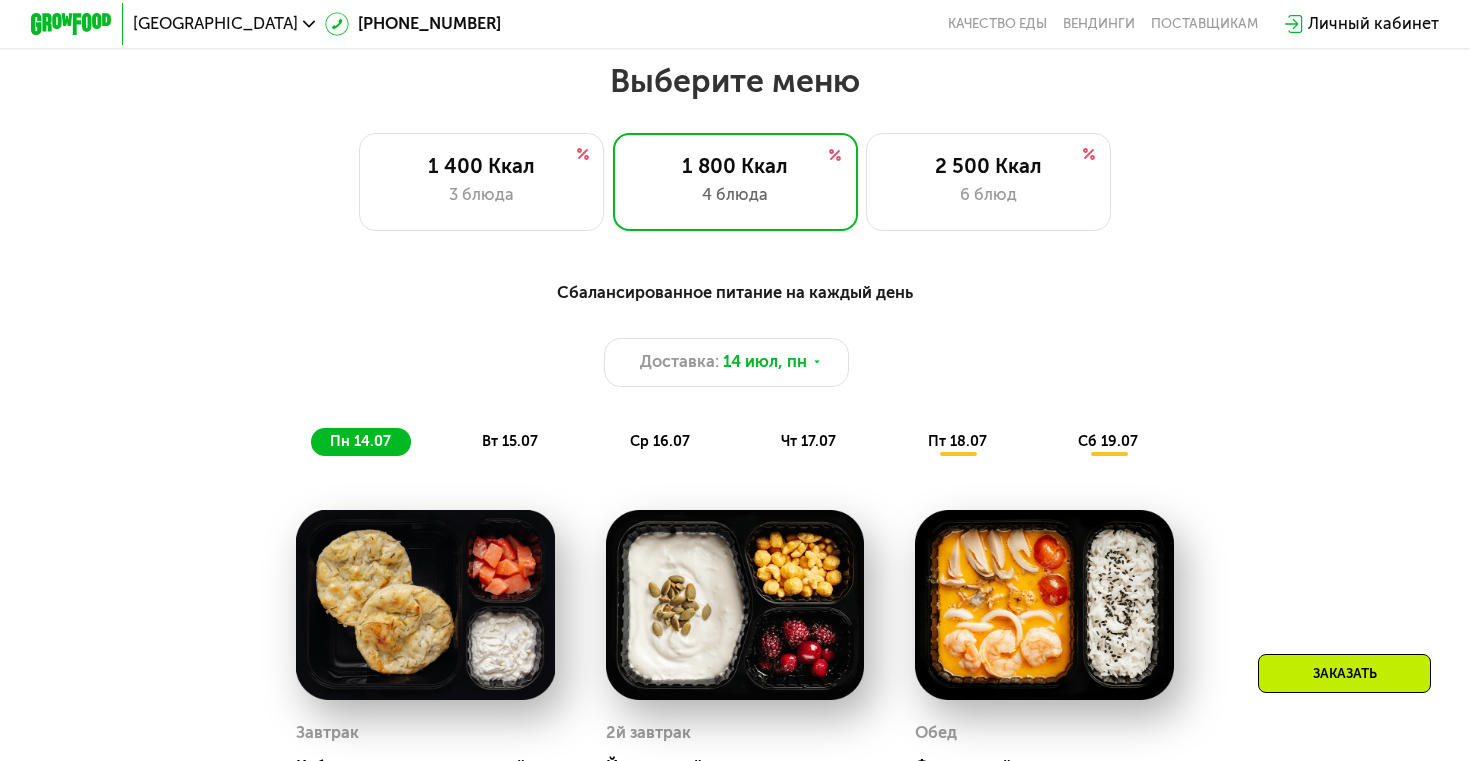 click on "вт 15.07" at bounding box center [510, 441] 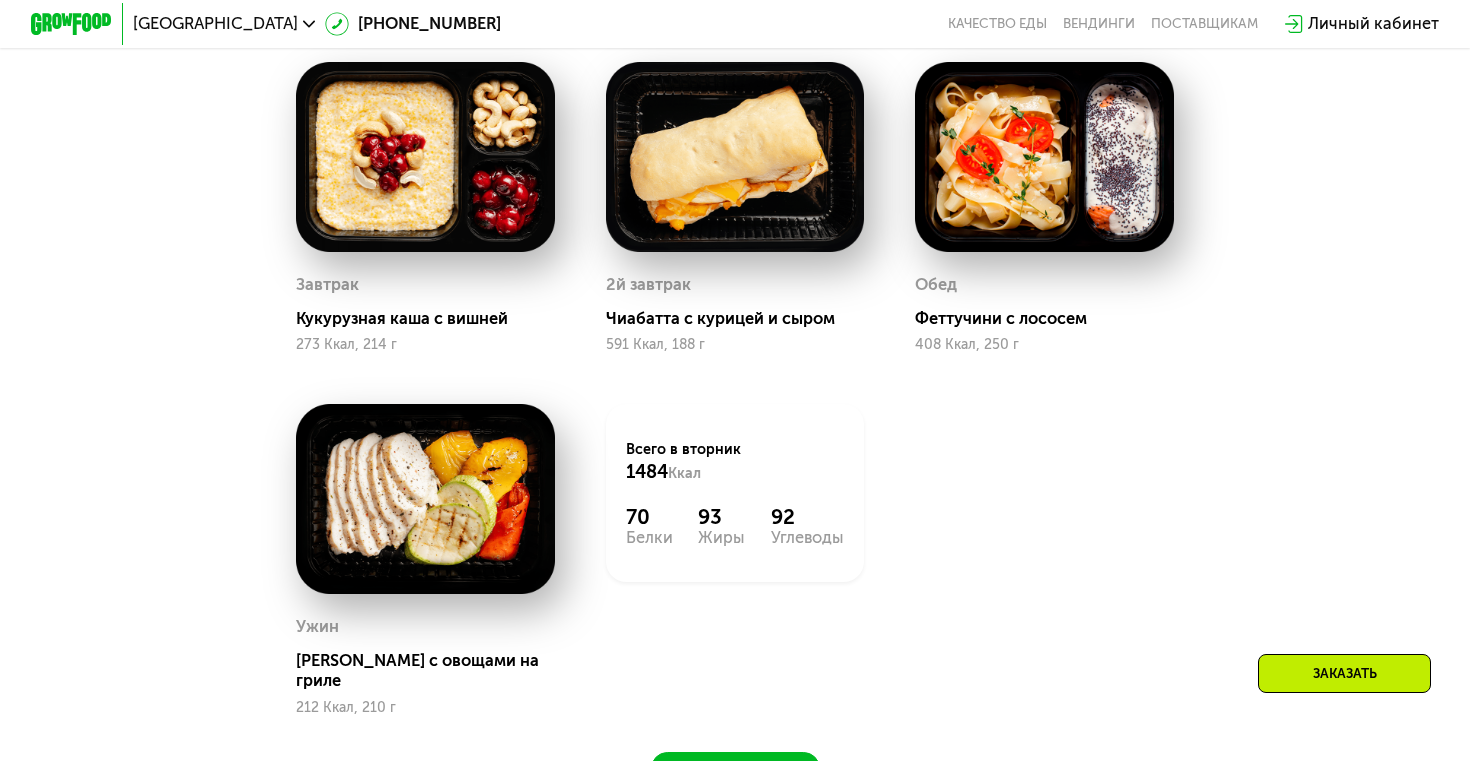 scroll, scrollTop: 887, scrollLeft: 0, axis: vertical 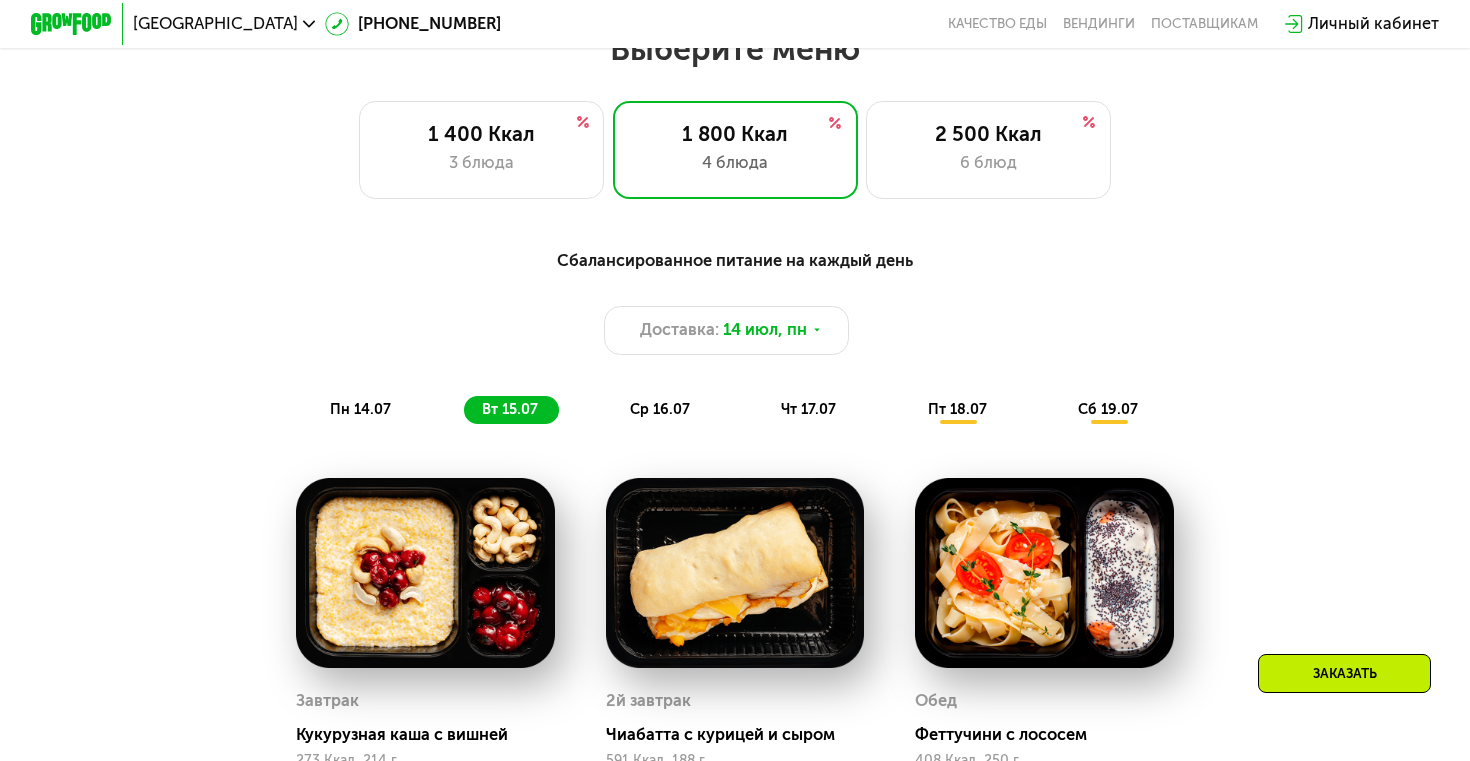 click on "ср 16.07" at bounding box center (660, 409) 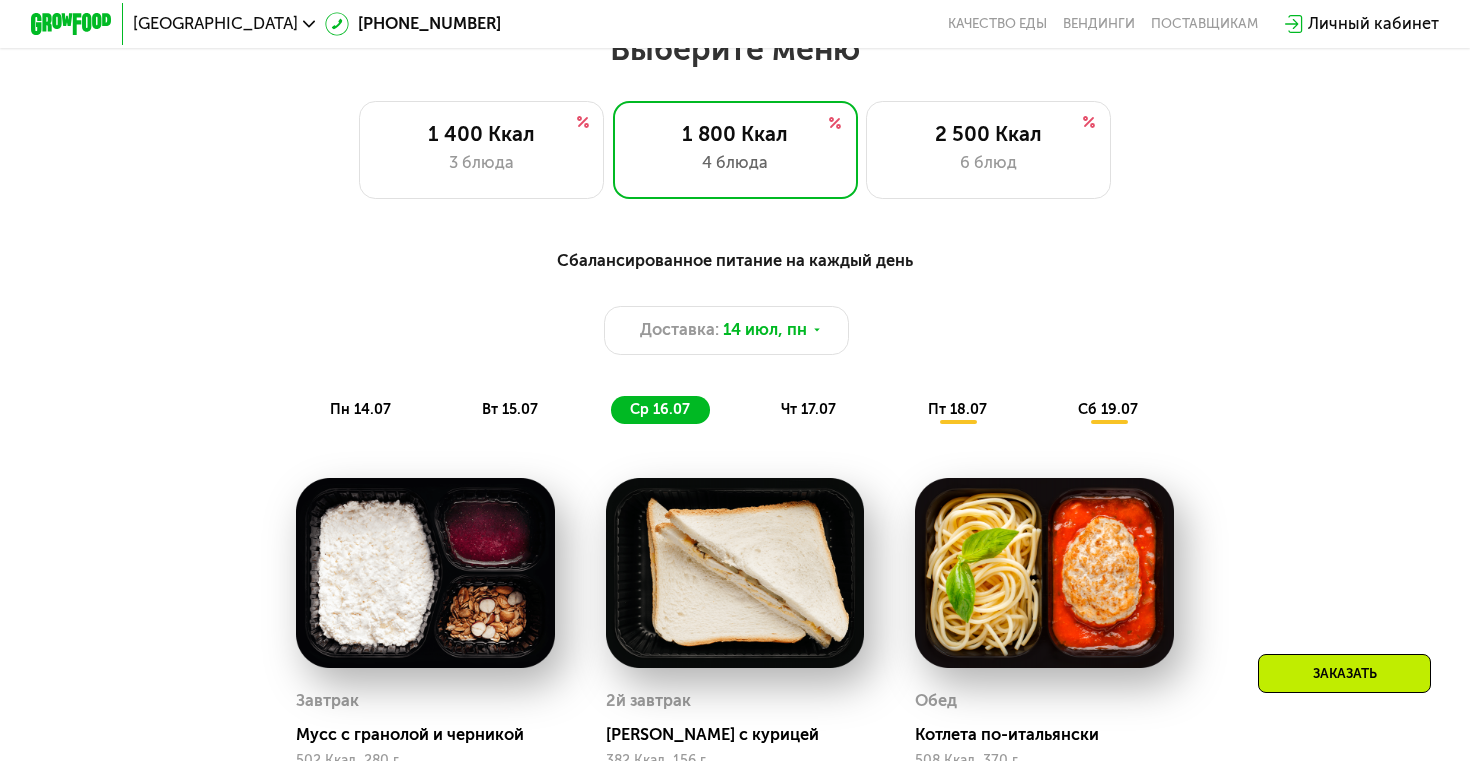 click on "чт 17.07" 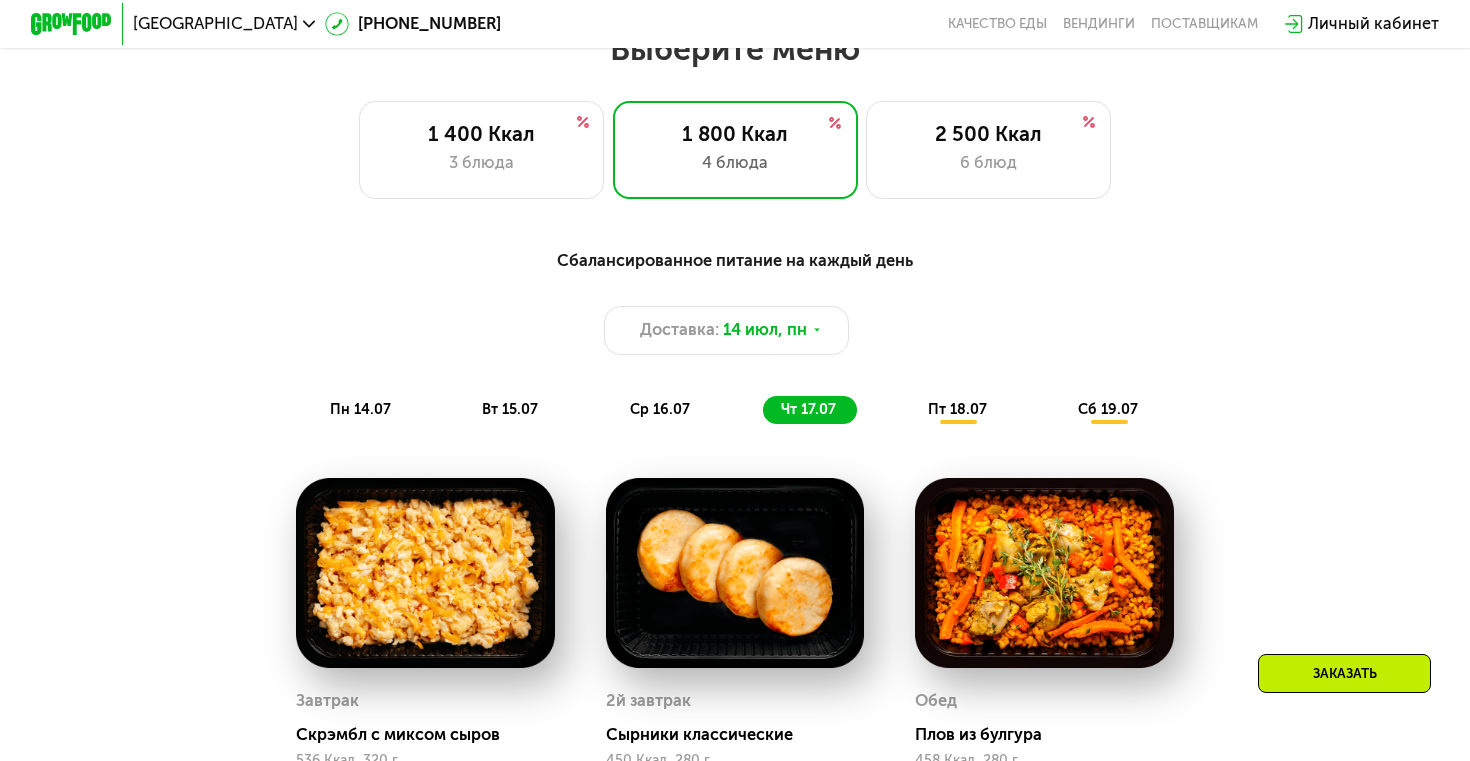 click on "пт 18.07" at bounding box center (957, 409) 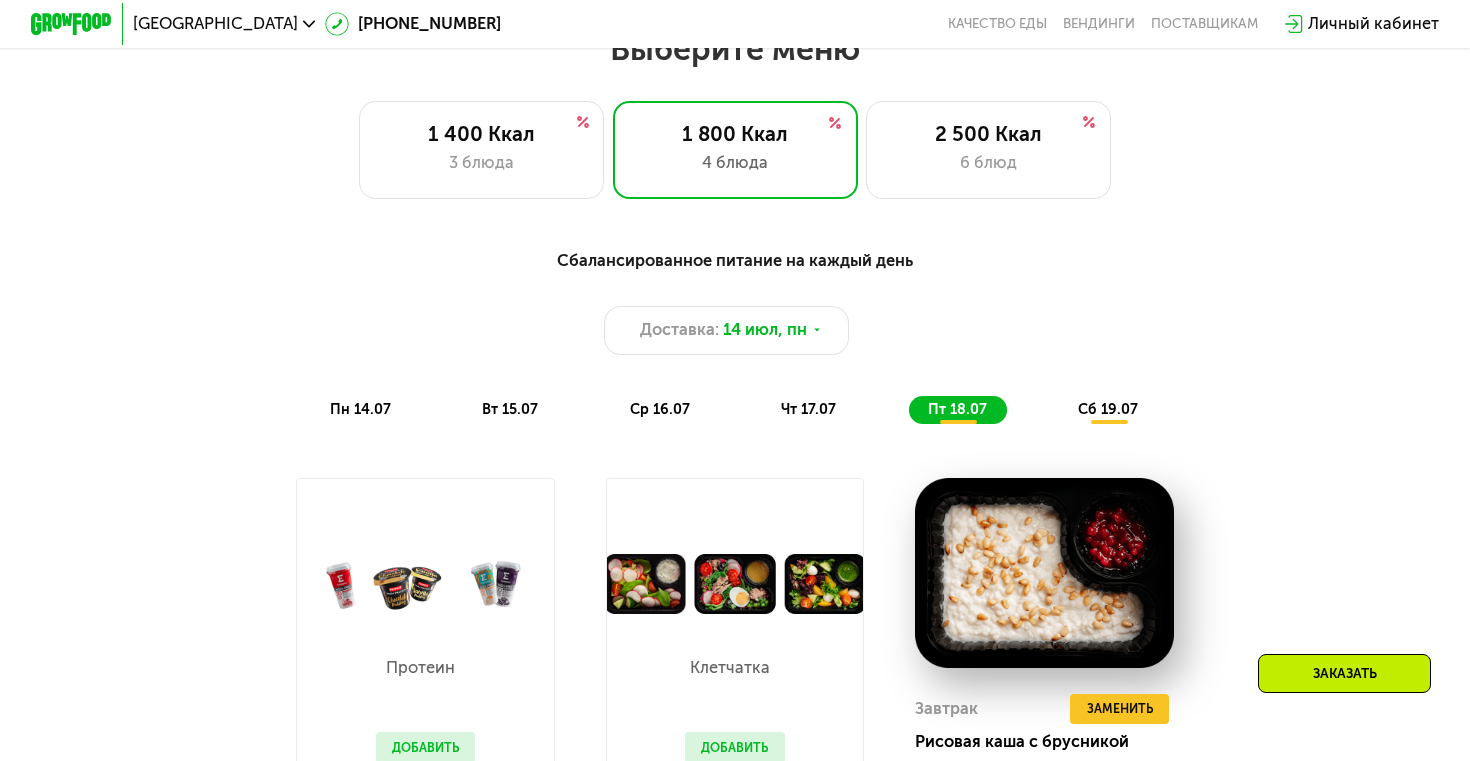 click on "сб 19.07" at bounding box center (1108, 409) 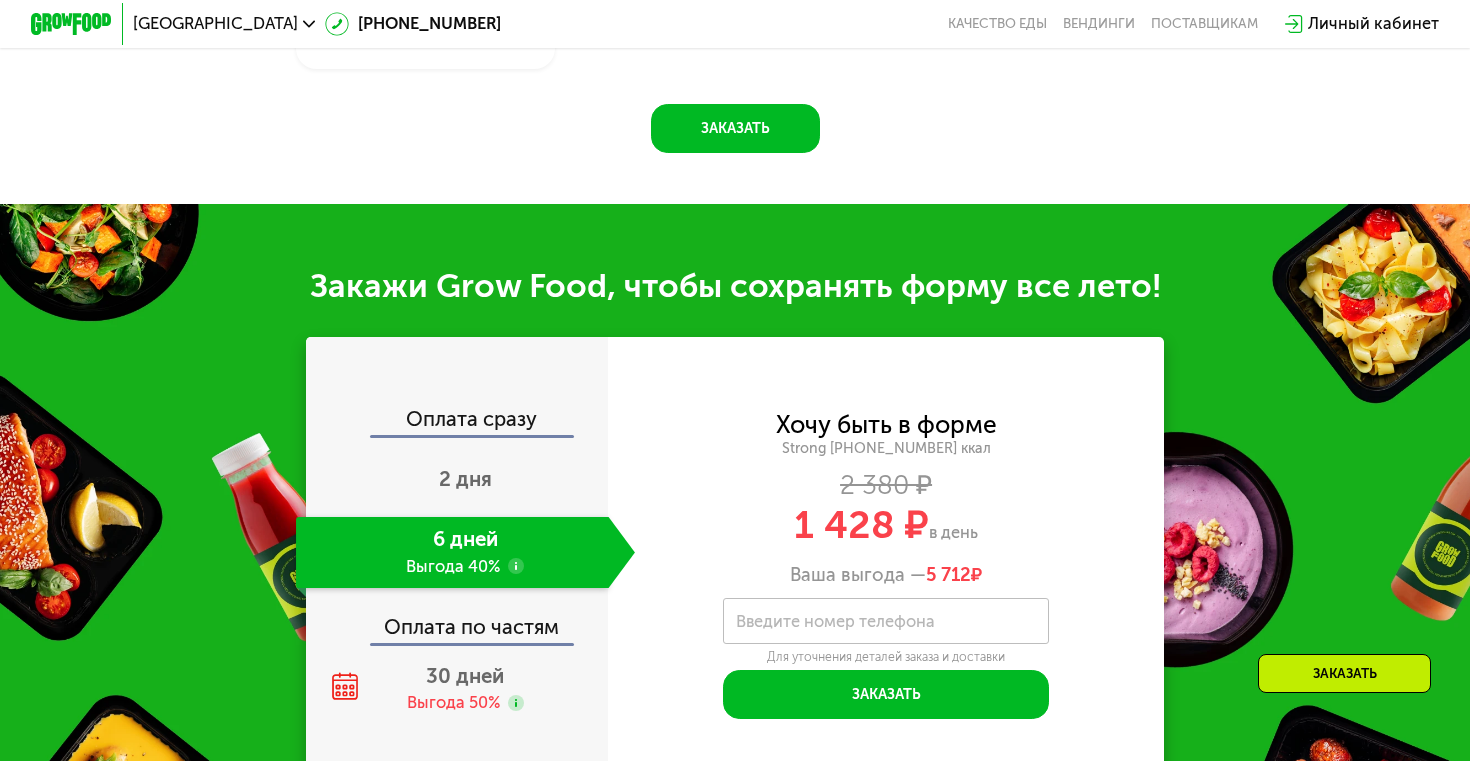 scroll, scrollTop: 2196, scrollLeft: 0, axis: vertical 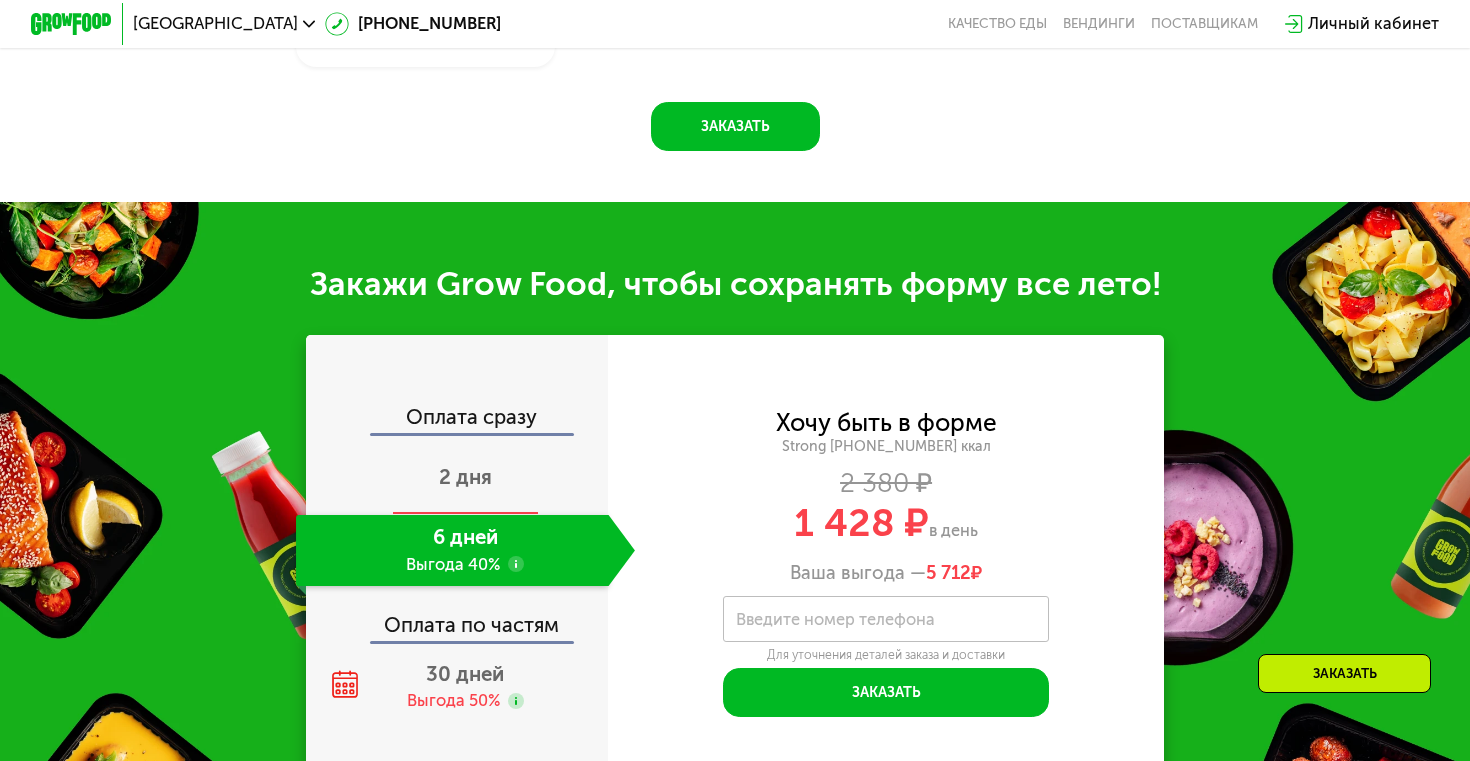 click on "2 дня" at bounding box center (465, 478) 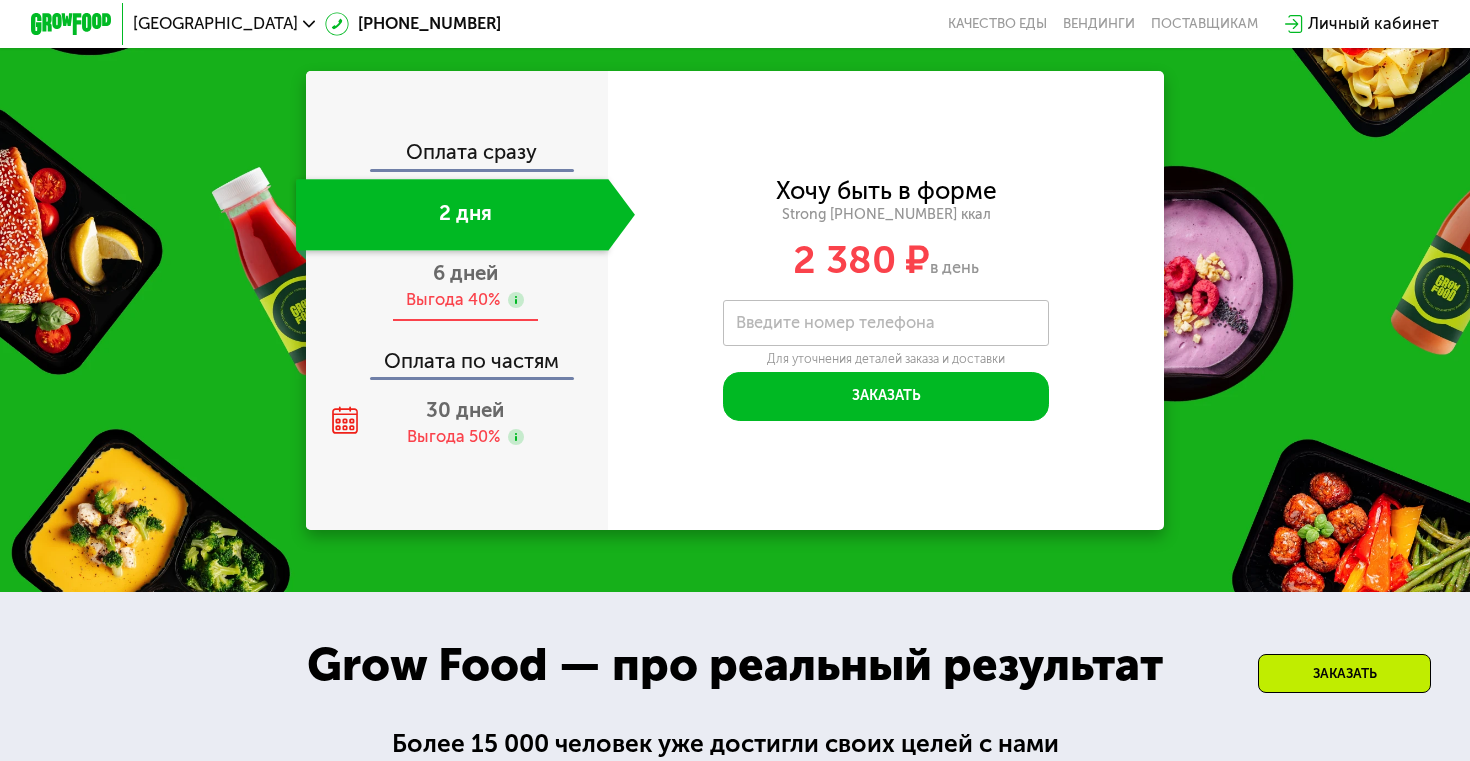 click on "6 дней" at bounding box center (465, 273) 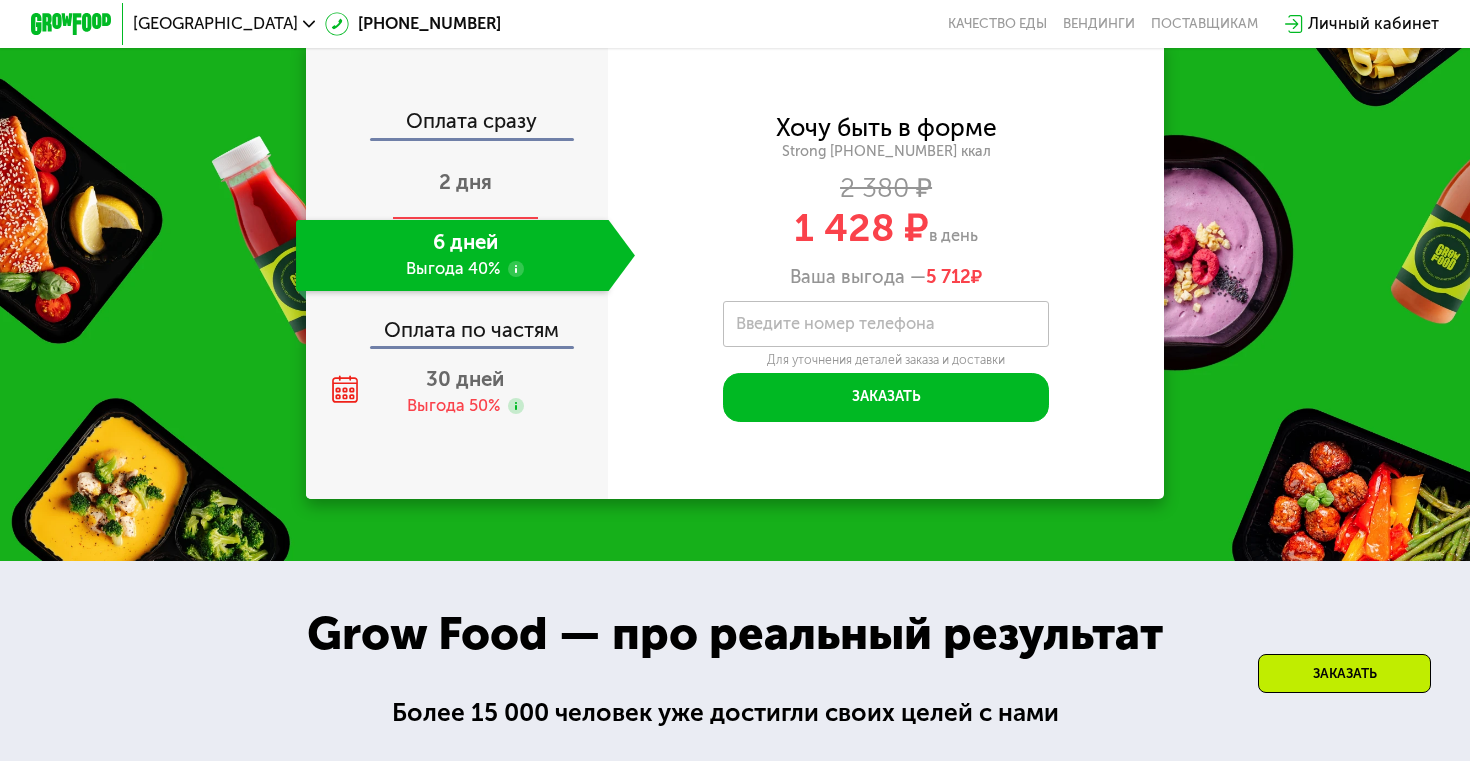 click on "Закажи Grow Food, чтобы сохранять форму все лето! Оплата сразу 2 дня 6 дней Выгода 40% Оплата по частям 30 дней Выгода 50% Хочу быть в форме Strong [PHONE_NUMBER] ккал 2 380 ₽  1 428 ₽  в день Ваша выгода —  5 712  ₽   Введите свой номер телефона       Введите номер телефона   Для уточнения деталей заказа и доставки  Заказать  Код подтверждения отправлен на .  Изменить номер  Оставьте свой номер, чтобы оформить заказ или узнать подробности" 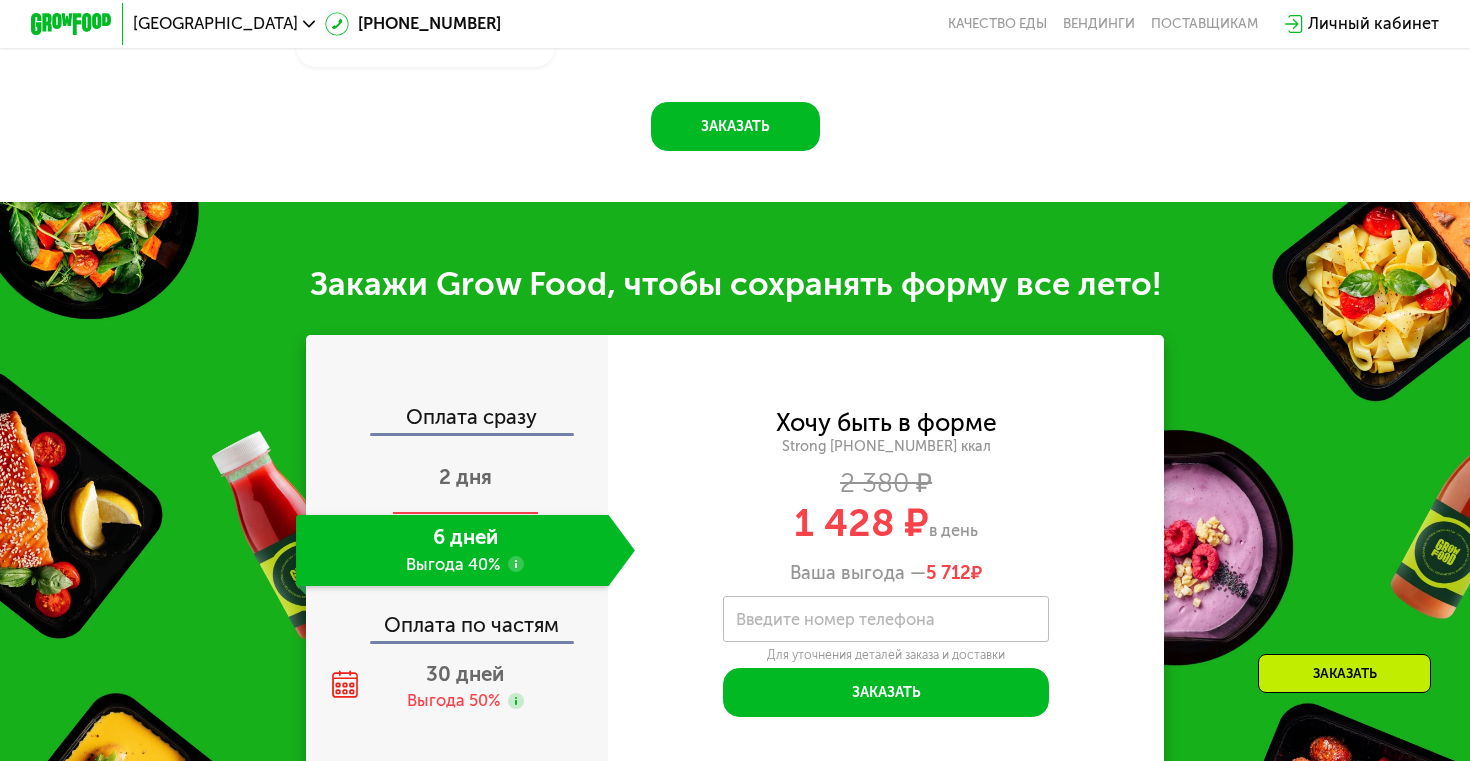 click on "2 дня" at bounding box center (465, 477) 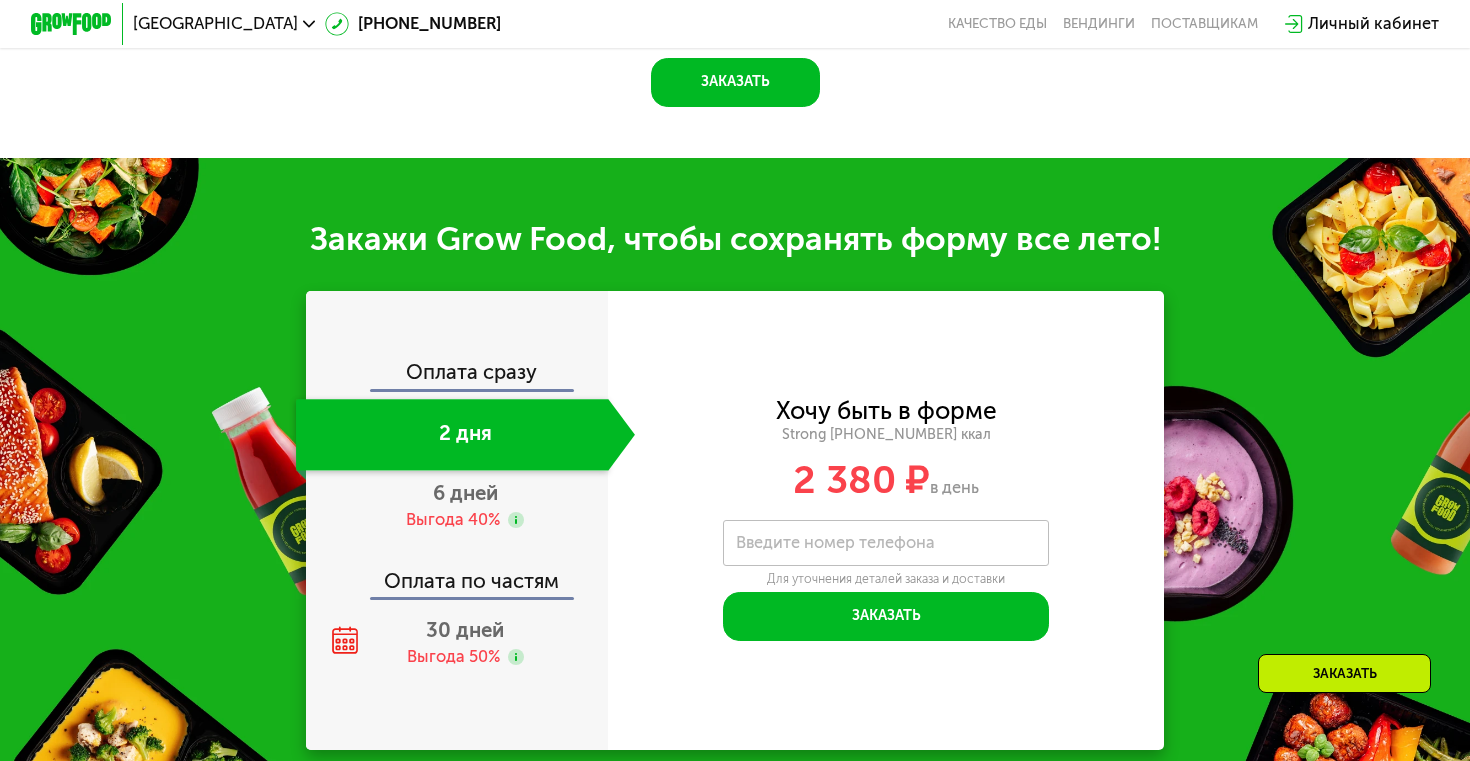 scroll, scrollTop: 1972, scrollLeft: 0, axis: vertical 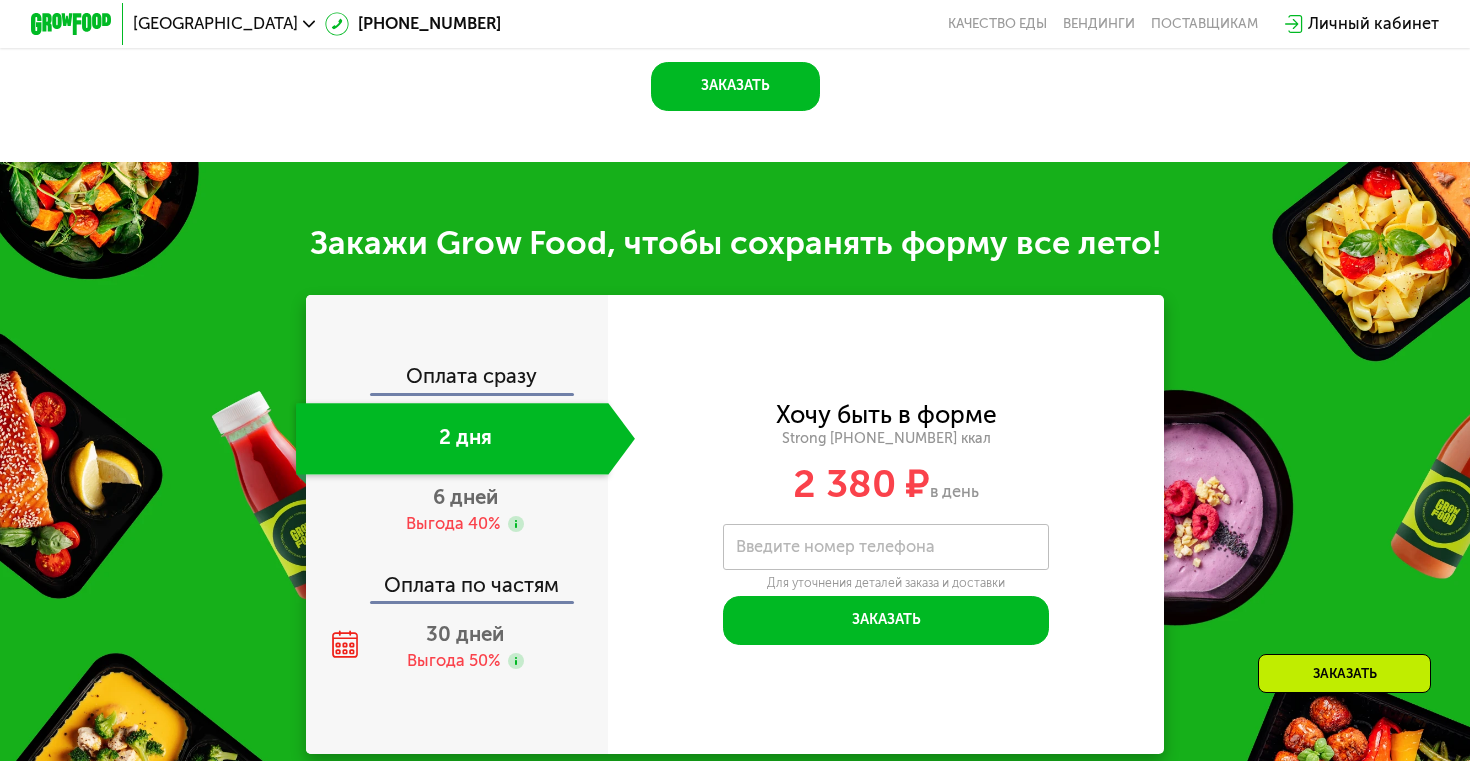 click on "Введите номер телефона" at bounding box center [835, 546] 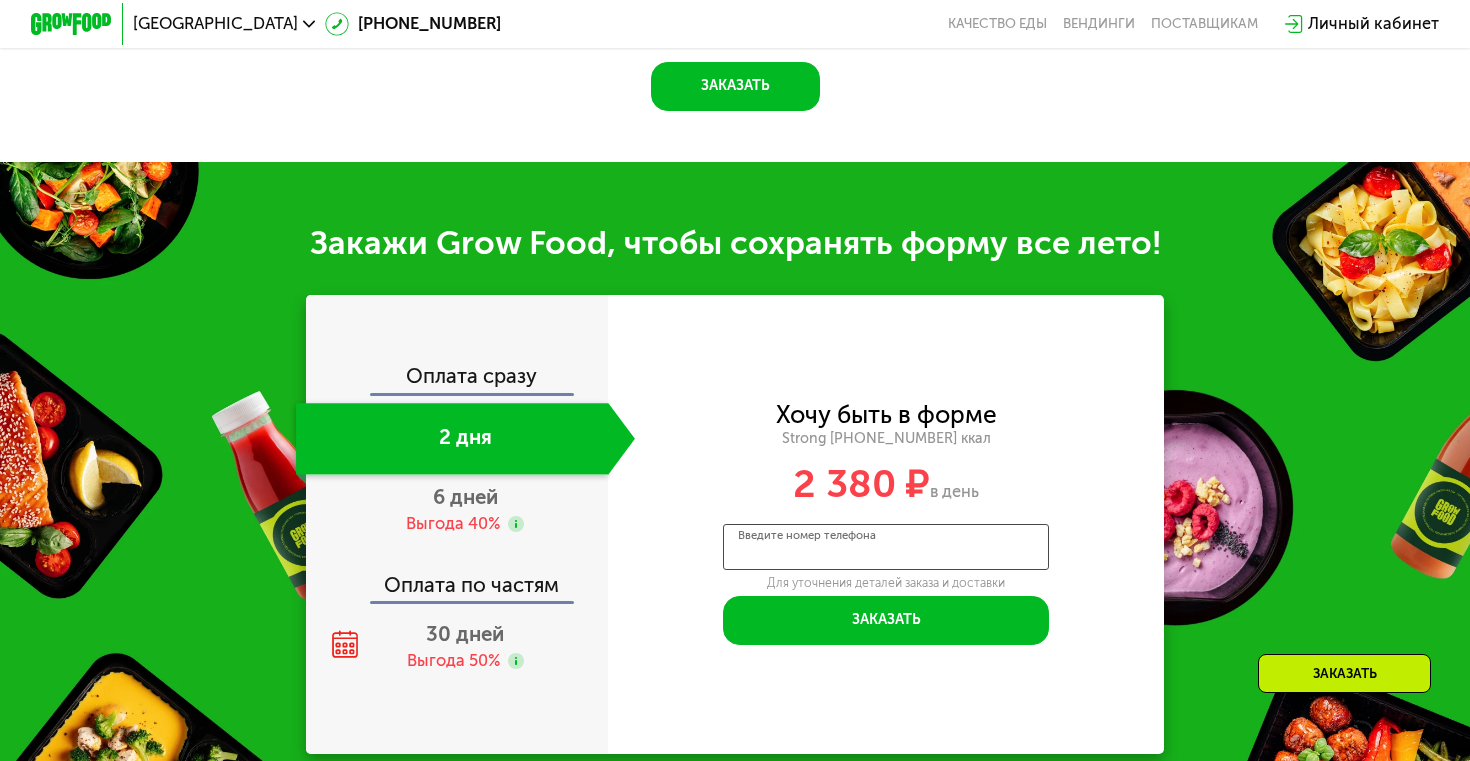 click on "Введите номер телефона" at bounding box center (886, 547) 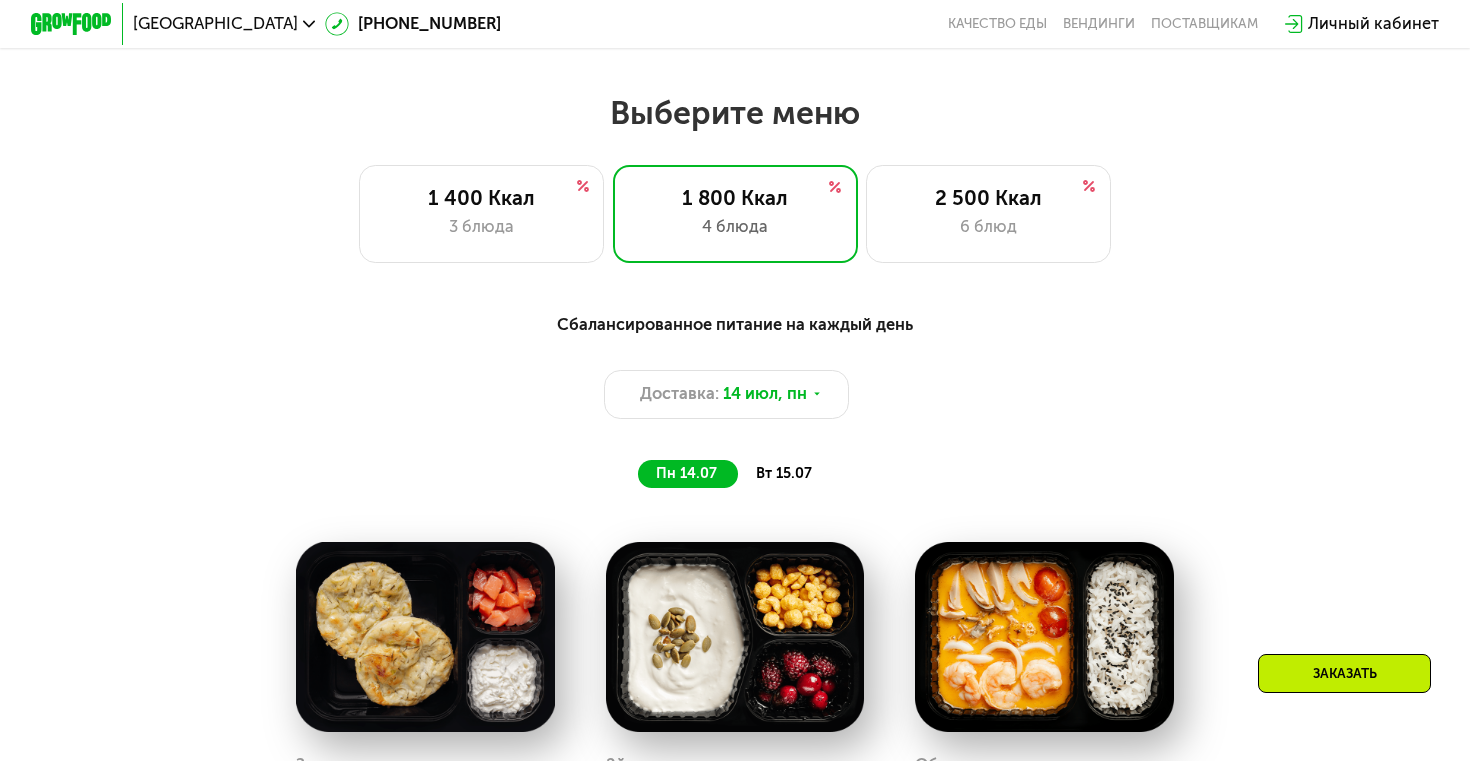 scroll, scrollTop: 826, scrollLeft: 0, axis: vertical 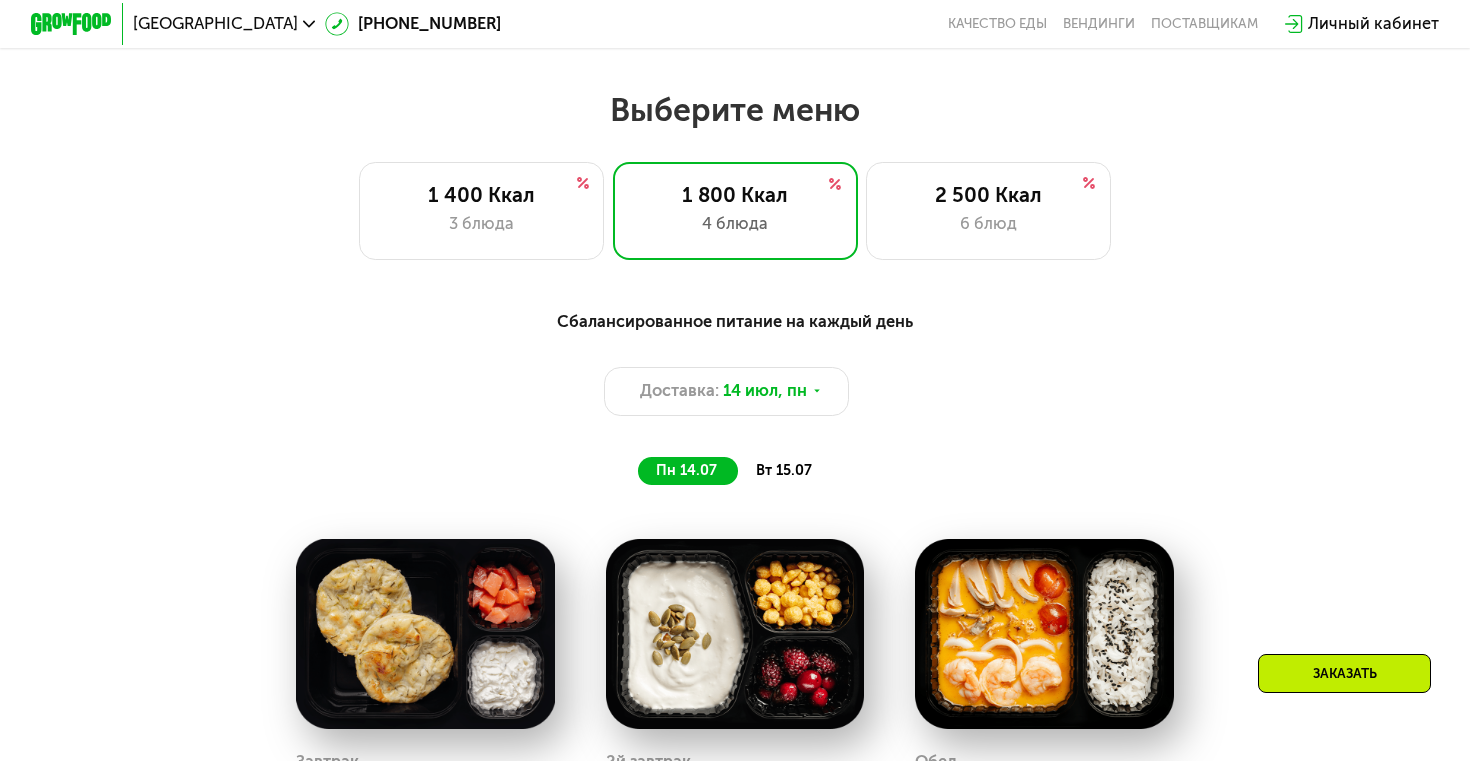 click on "Сбалансированное питание на каждый день Доставка: [DATE] пн 14.07 вт 15.07" at bounding box center [735, 397] 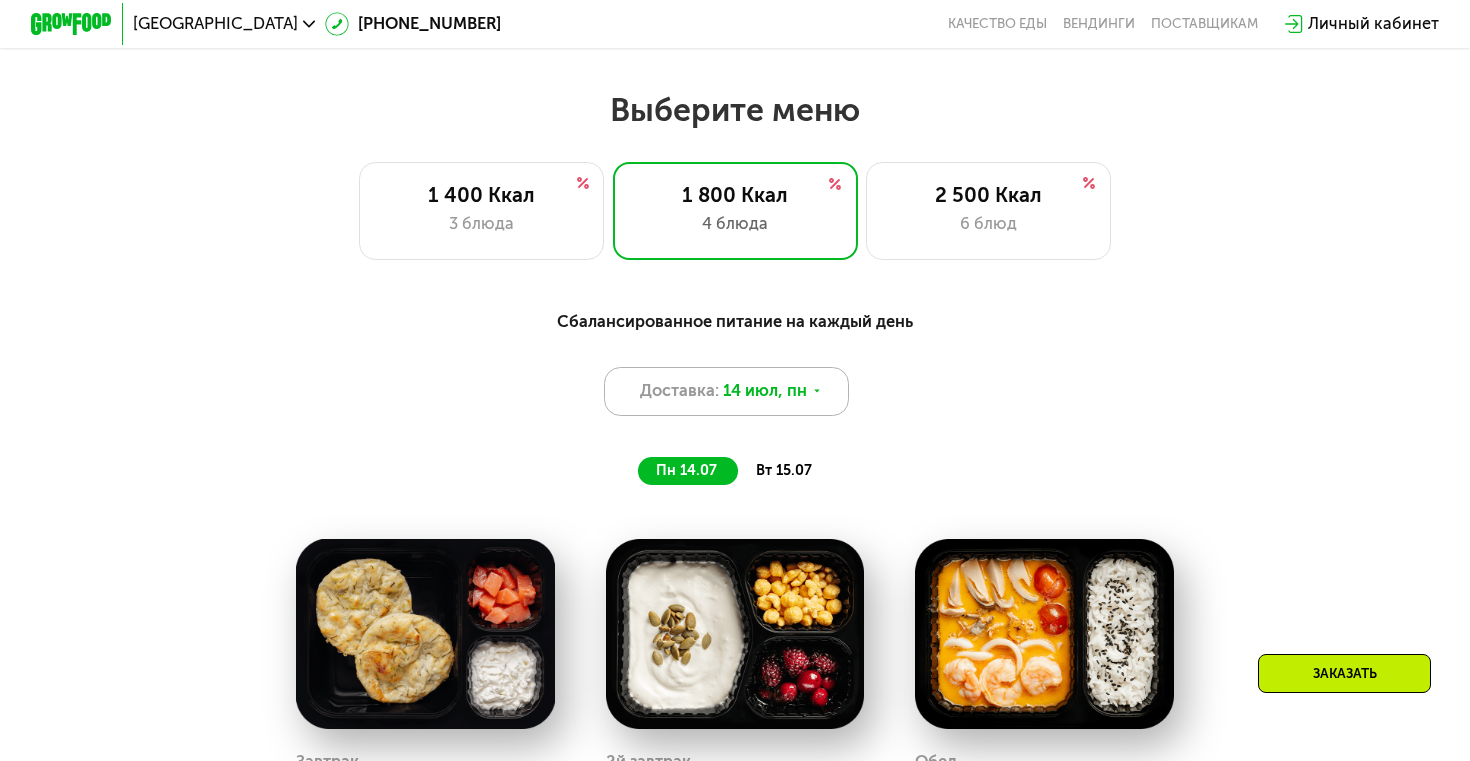 click on "Доставка: [DATE]" at bounding box center (726, 391) 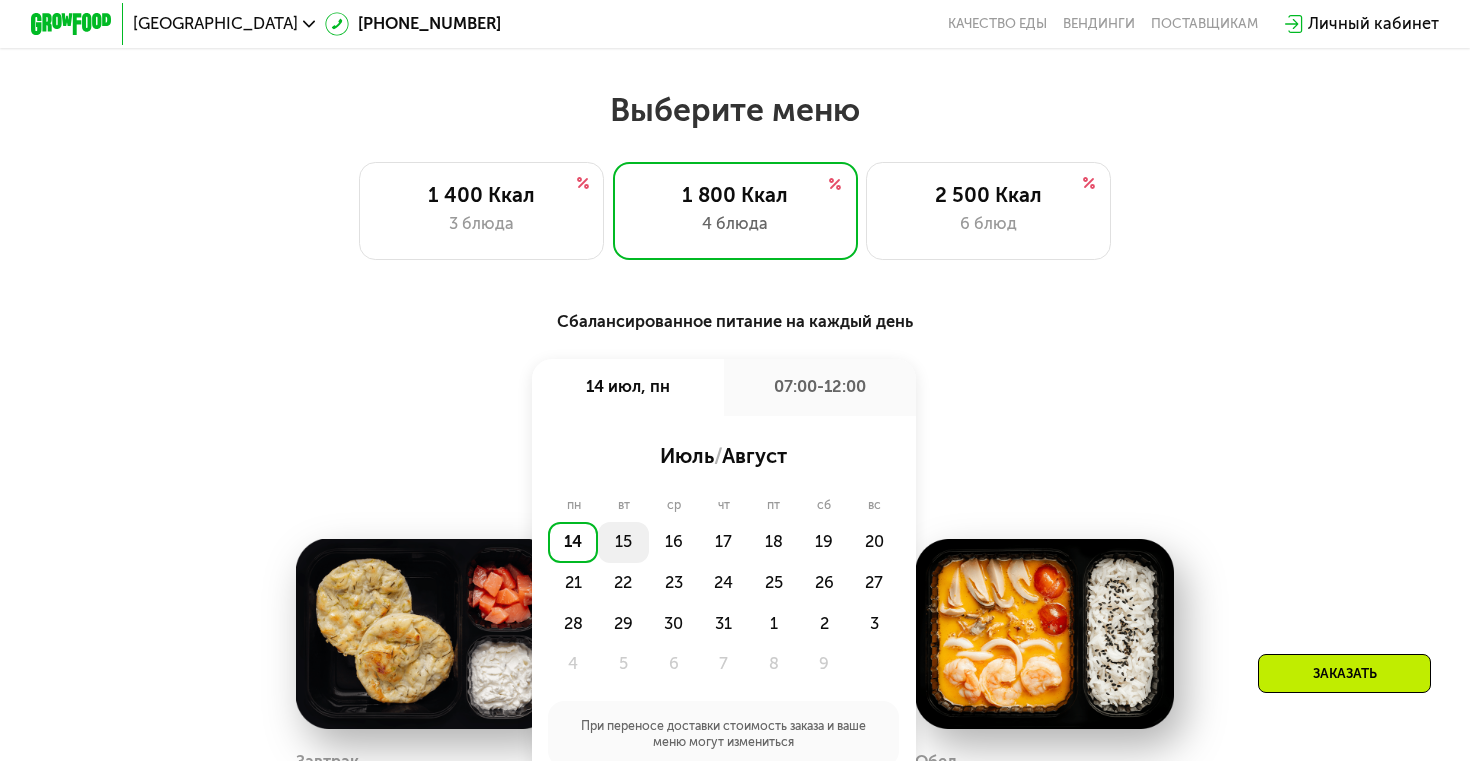 click on "15" 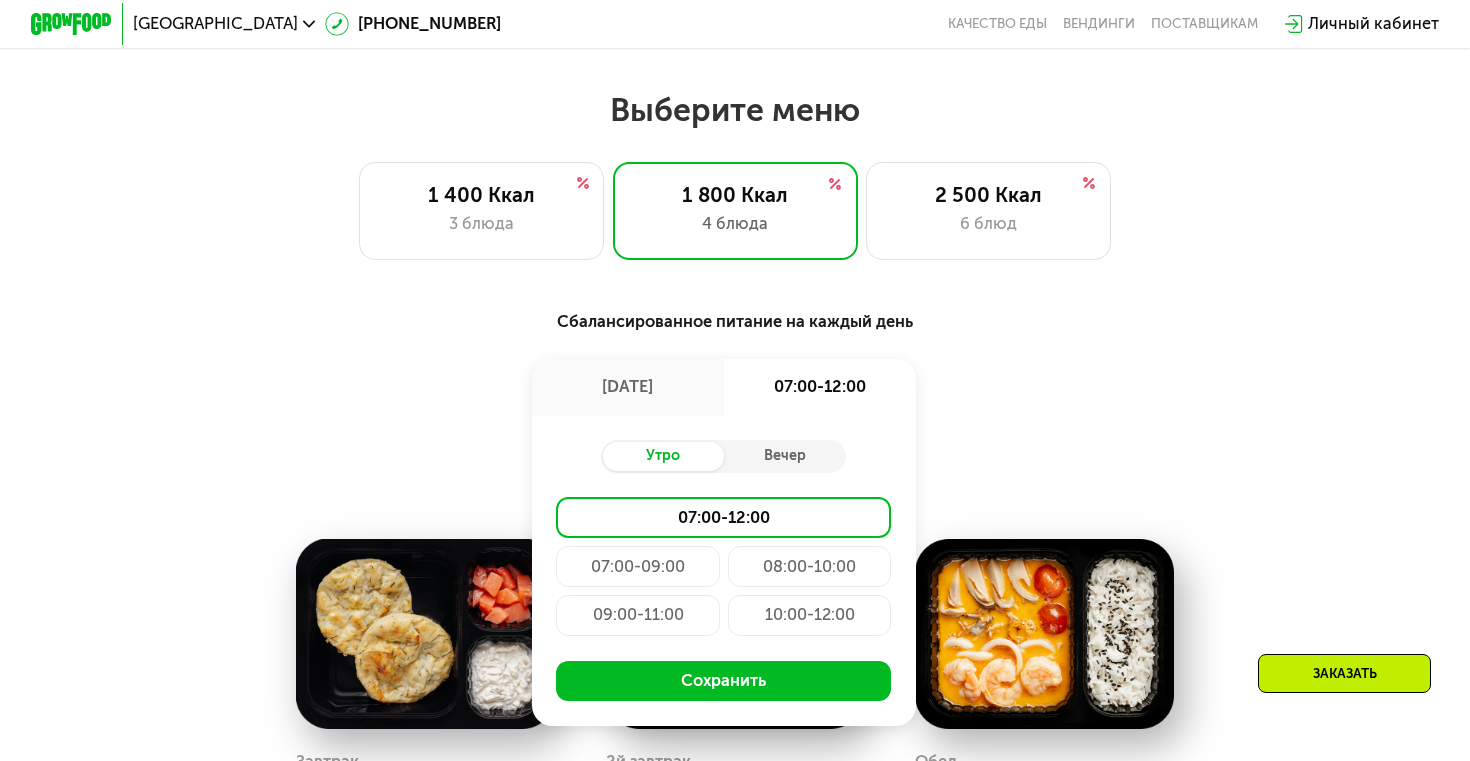 click on "Утро" at bounding box center [662, 456] 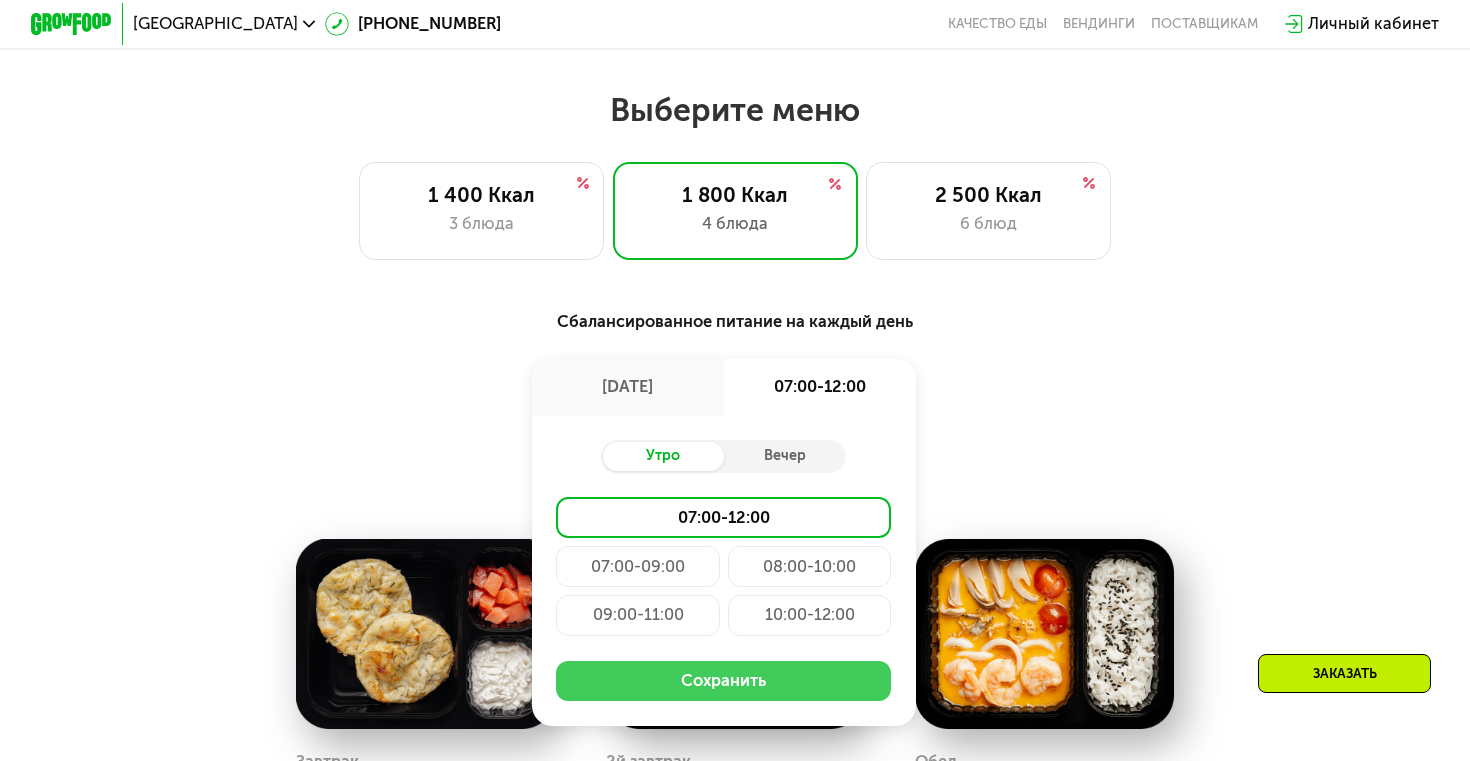 click on "Сохранить" at bounding box center (723, 681) 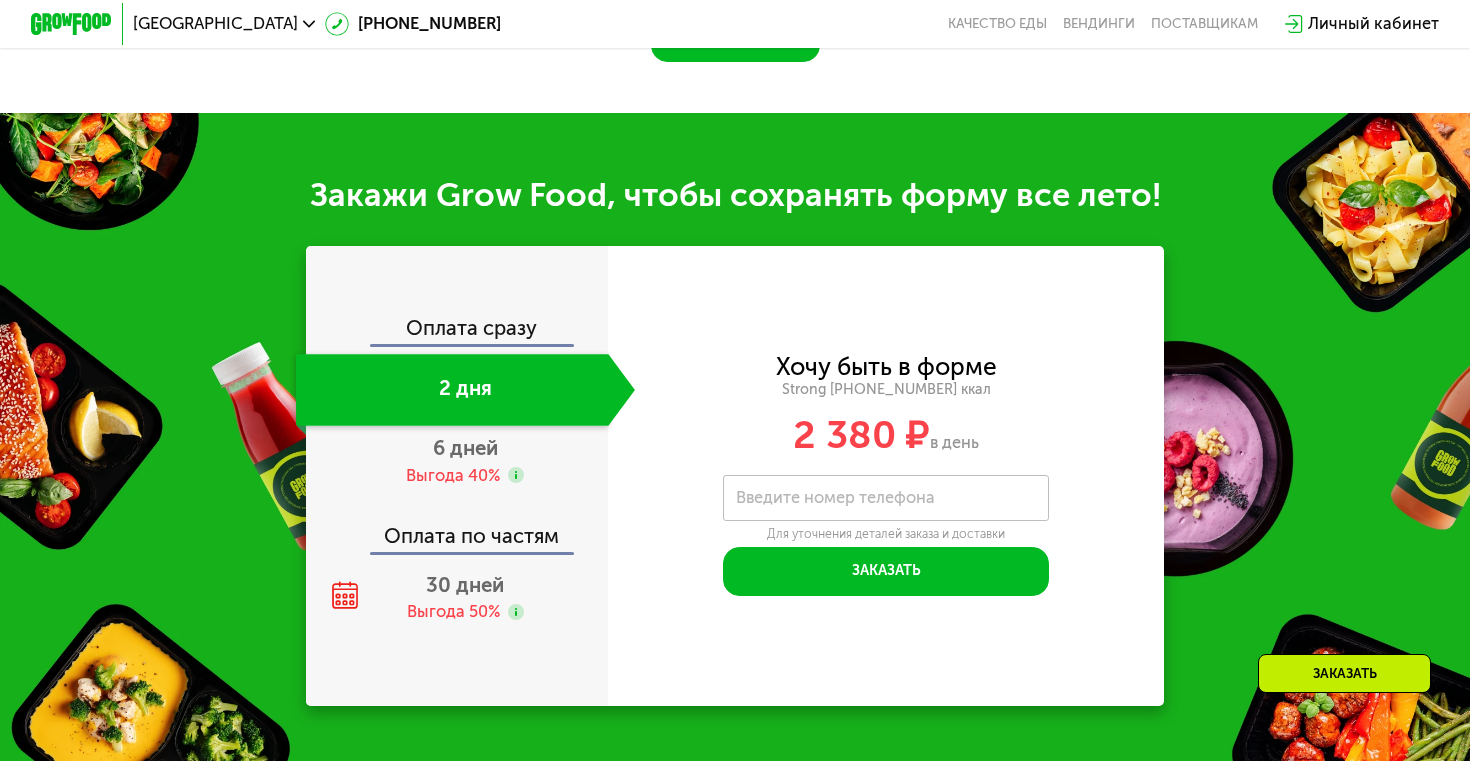scroll, scrollTop: 2333, scrollLeft: 0, axis: vertical 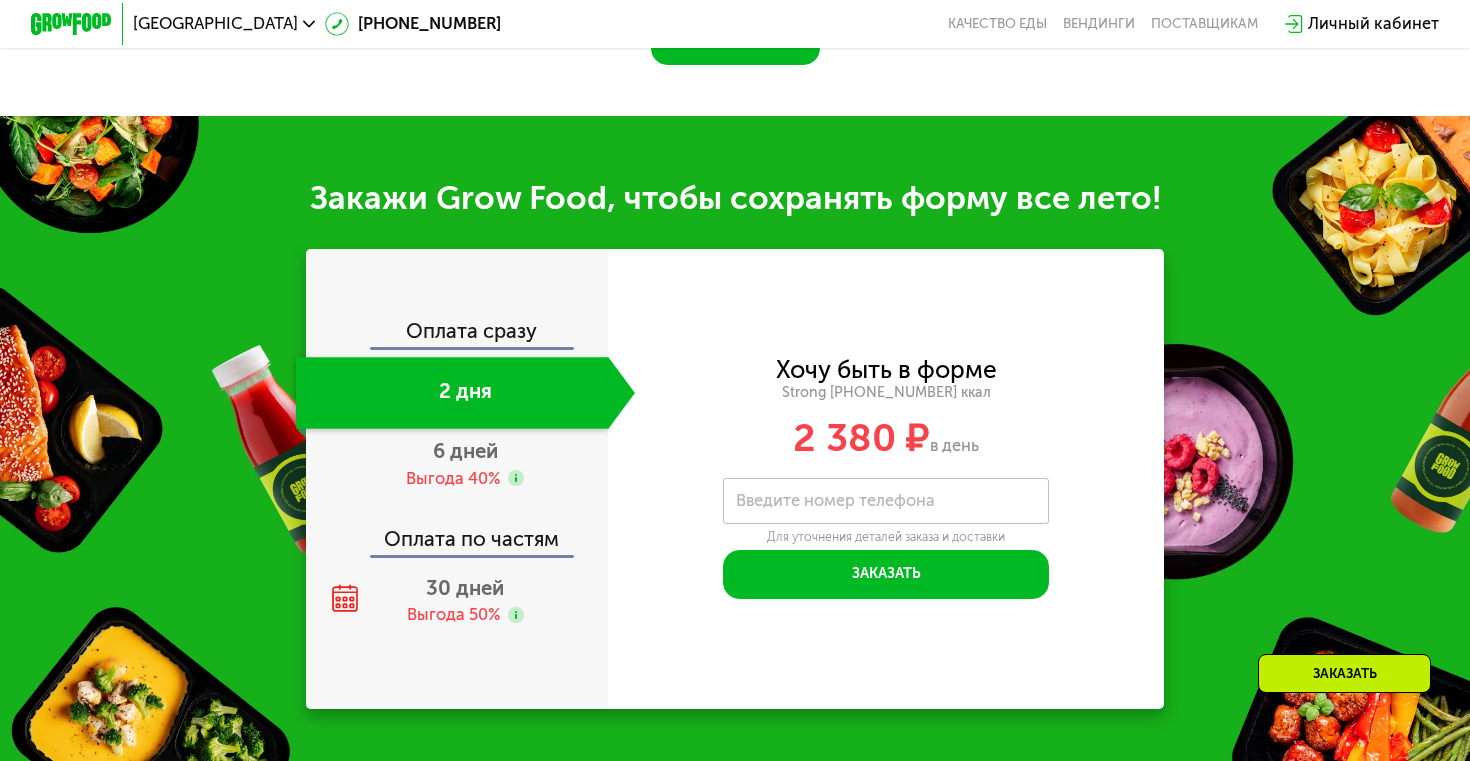 click on "Введите номер телефона" at bounding box center [835, 500] 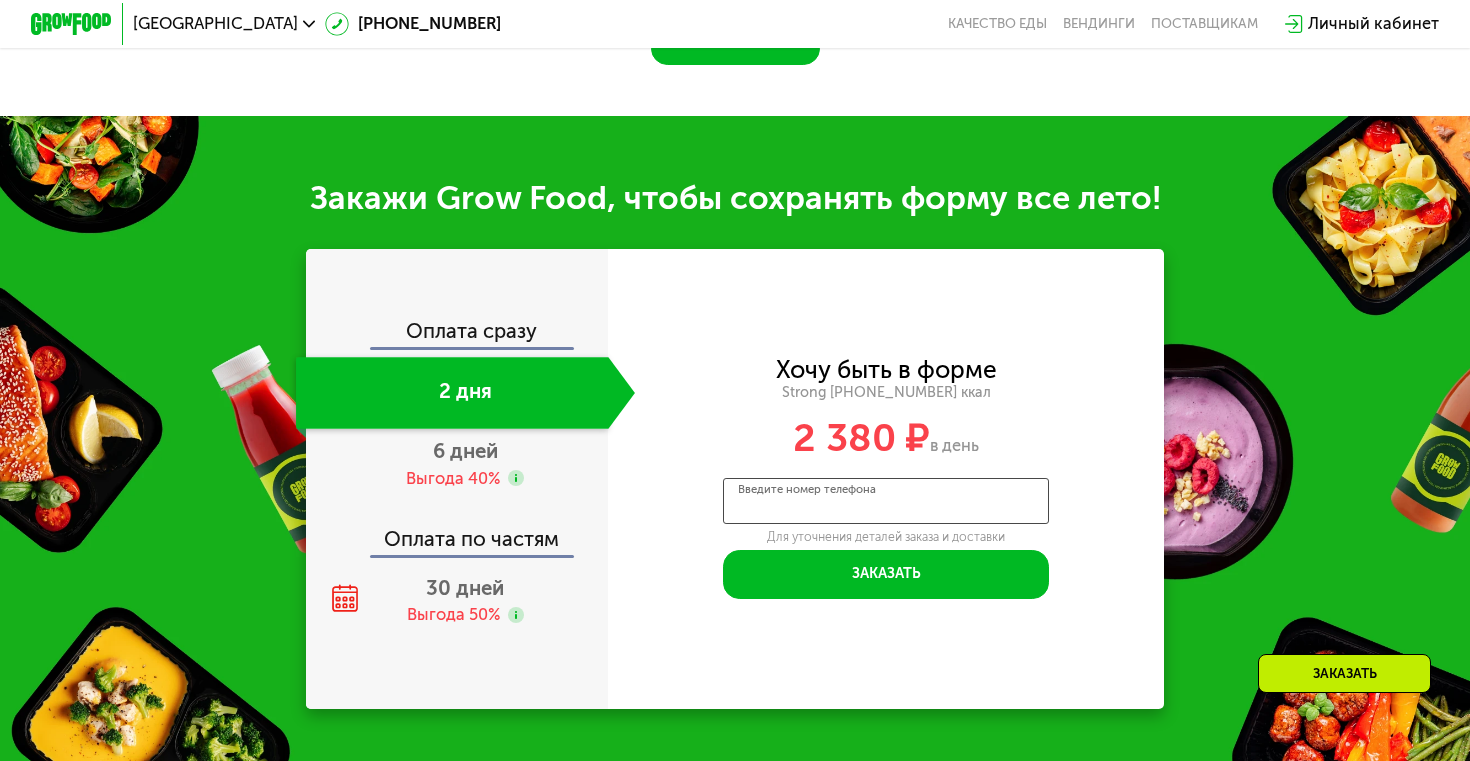 click on "Введите номер телефона" at bounding box center [886, 501] 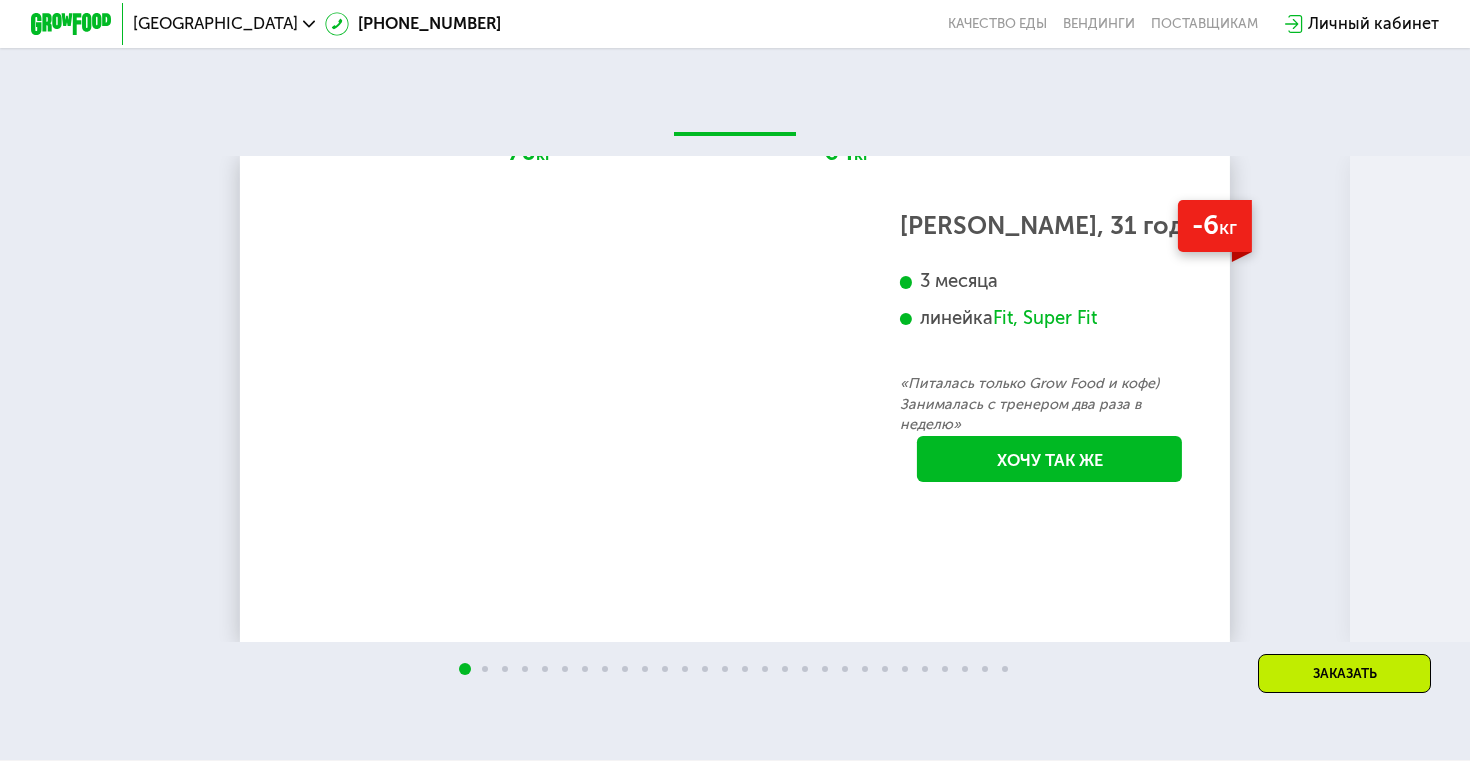 scroll, scrollTop: 3815, scrollLeft: 0, axis: vertical 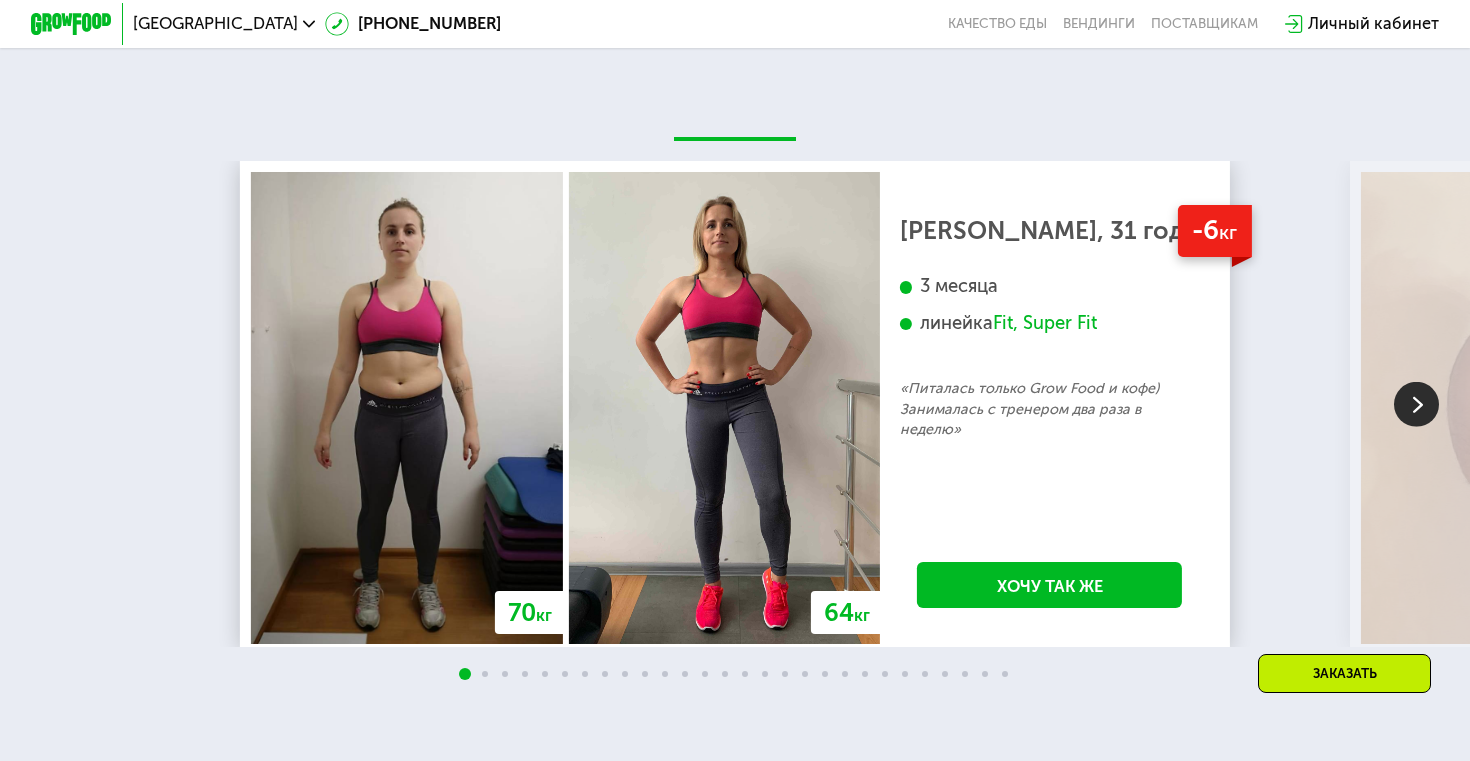 click at bounding box center (785, 674) 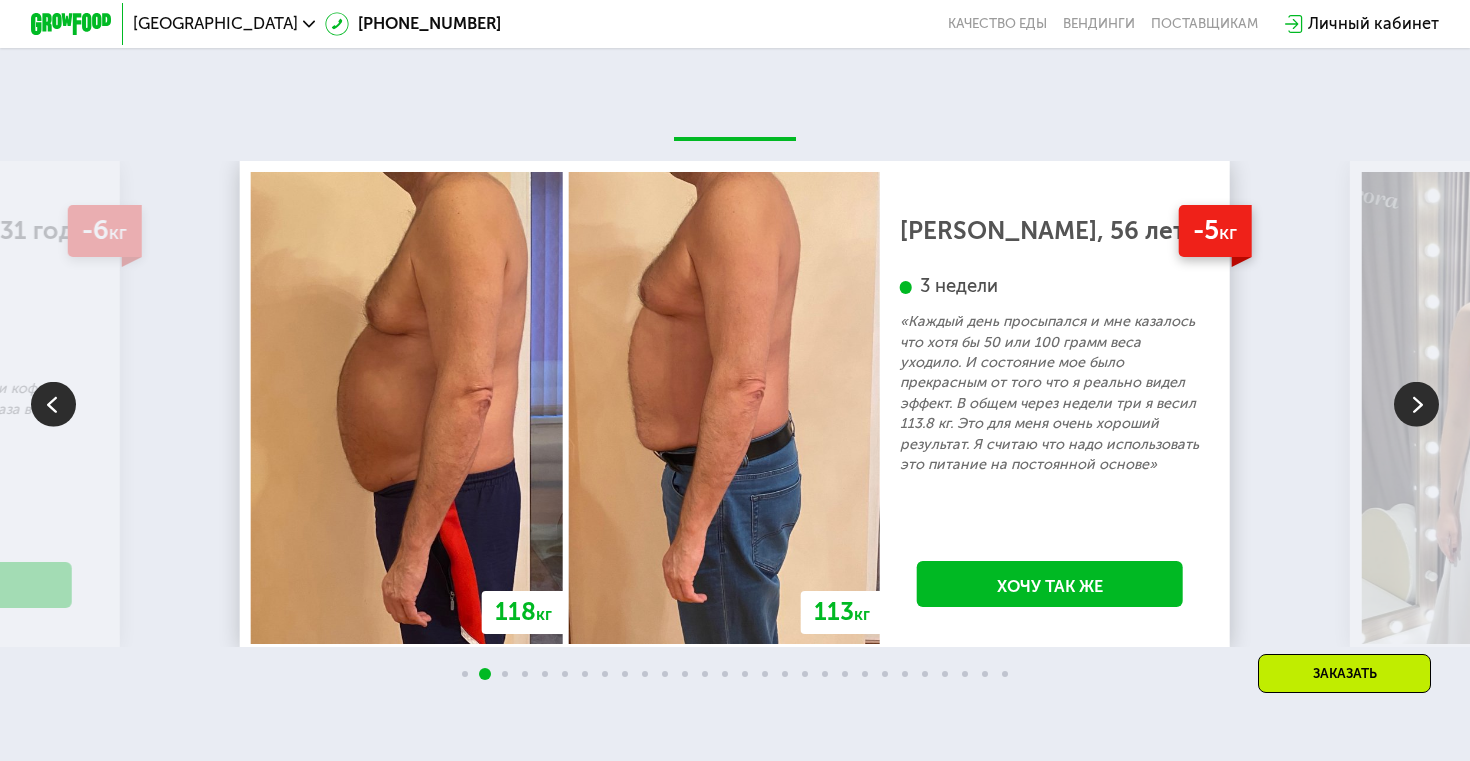 click at bounding box center (1416, 404) 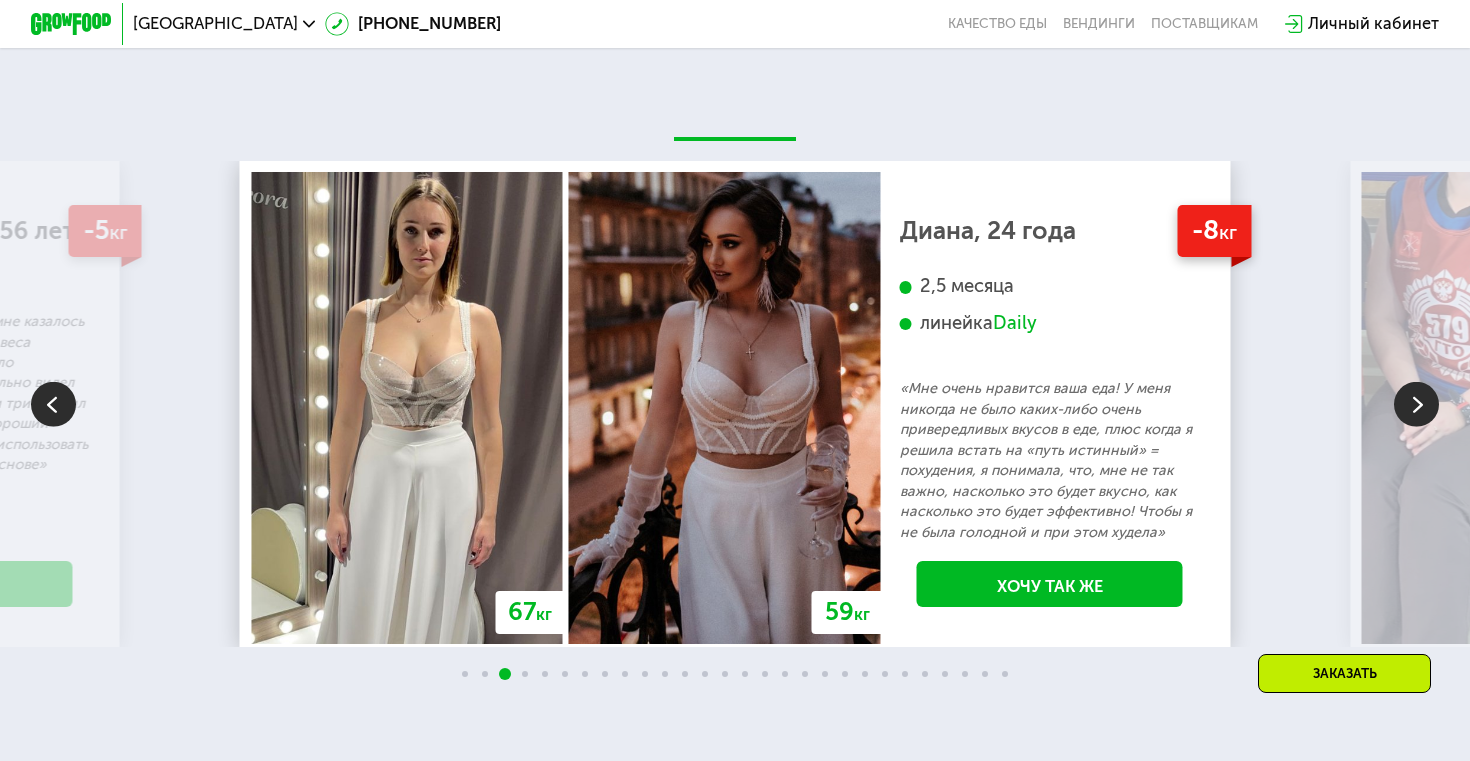 click at bounding box center [1416, 404] 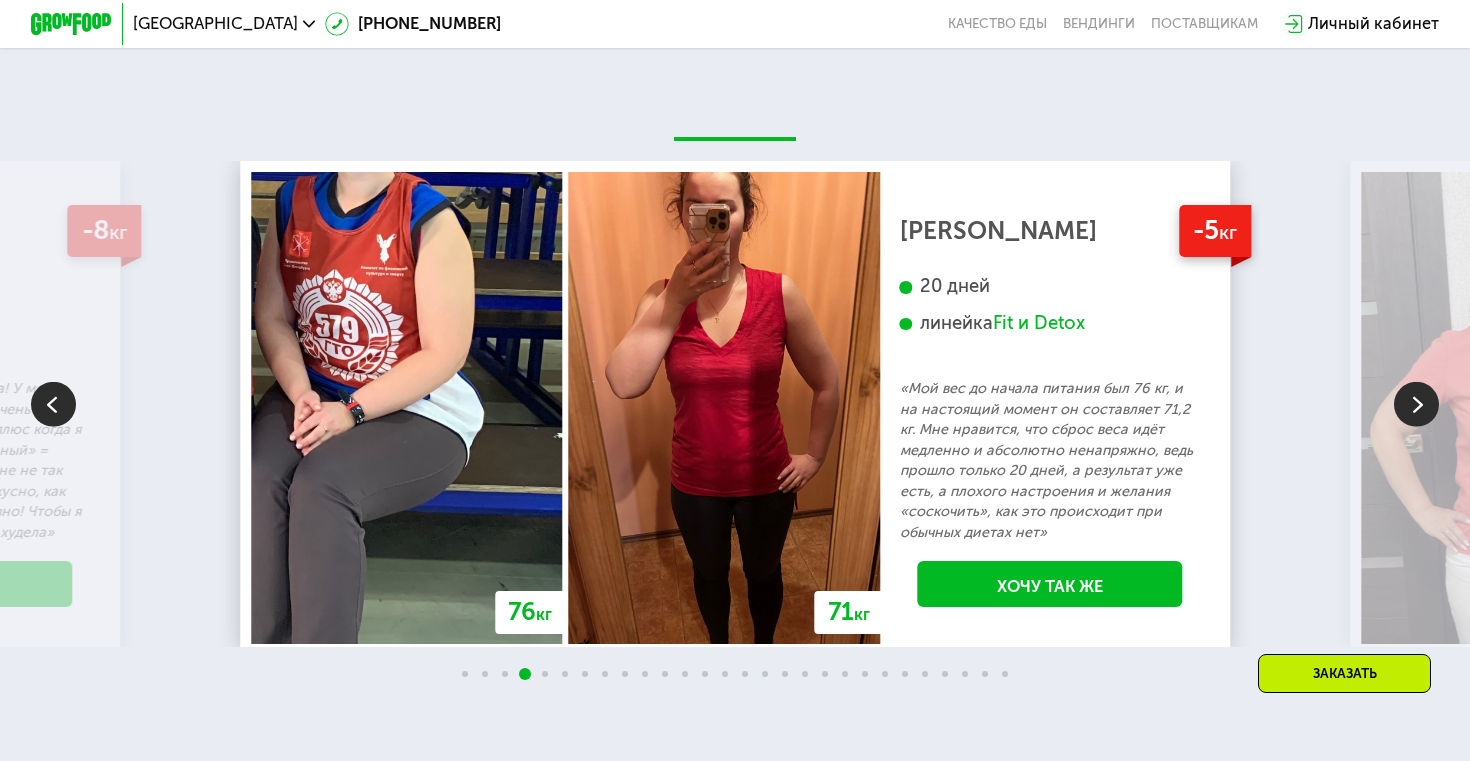 click at bounding box center (1416, 404) 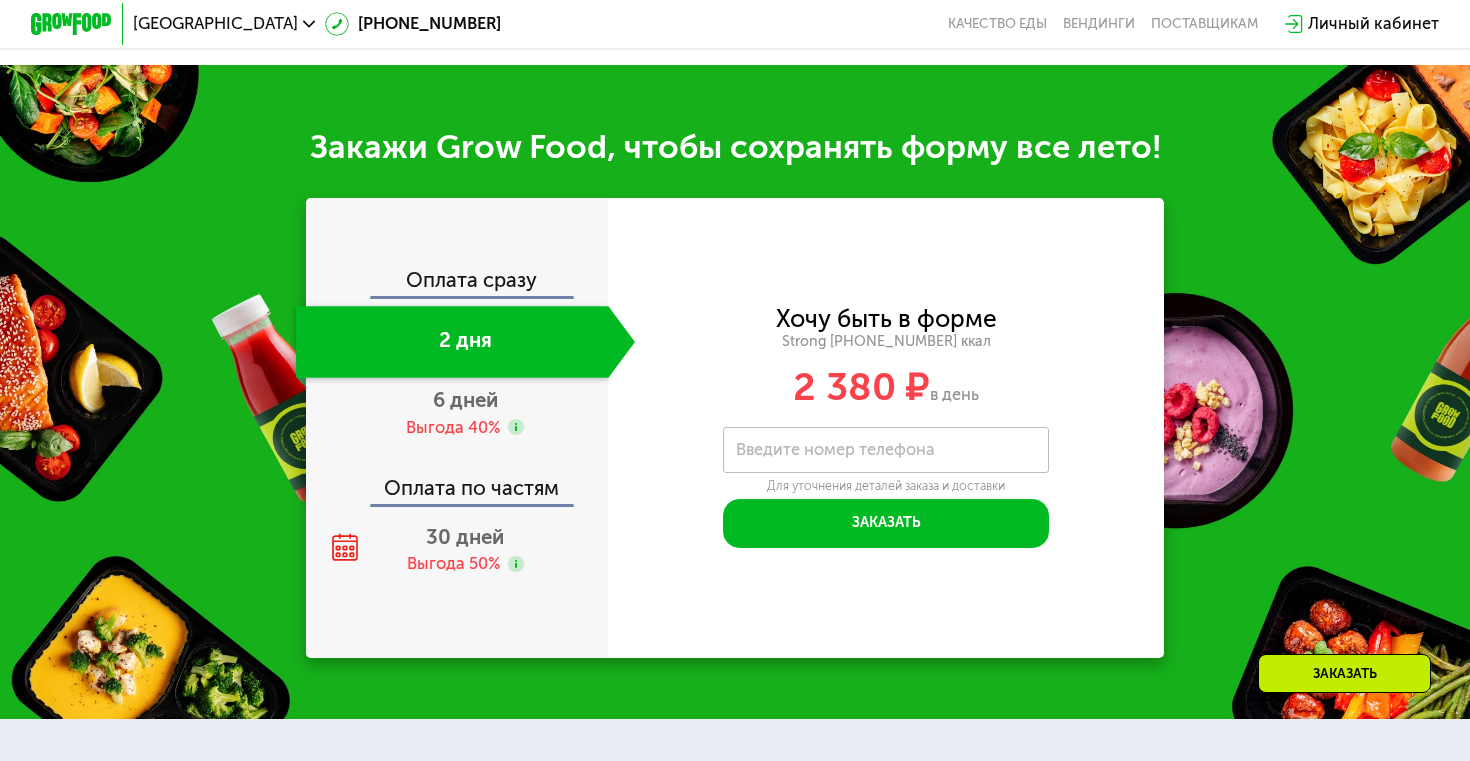 scroll, scrollTop: 2375, scrollLeft: 0, axis: vertical 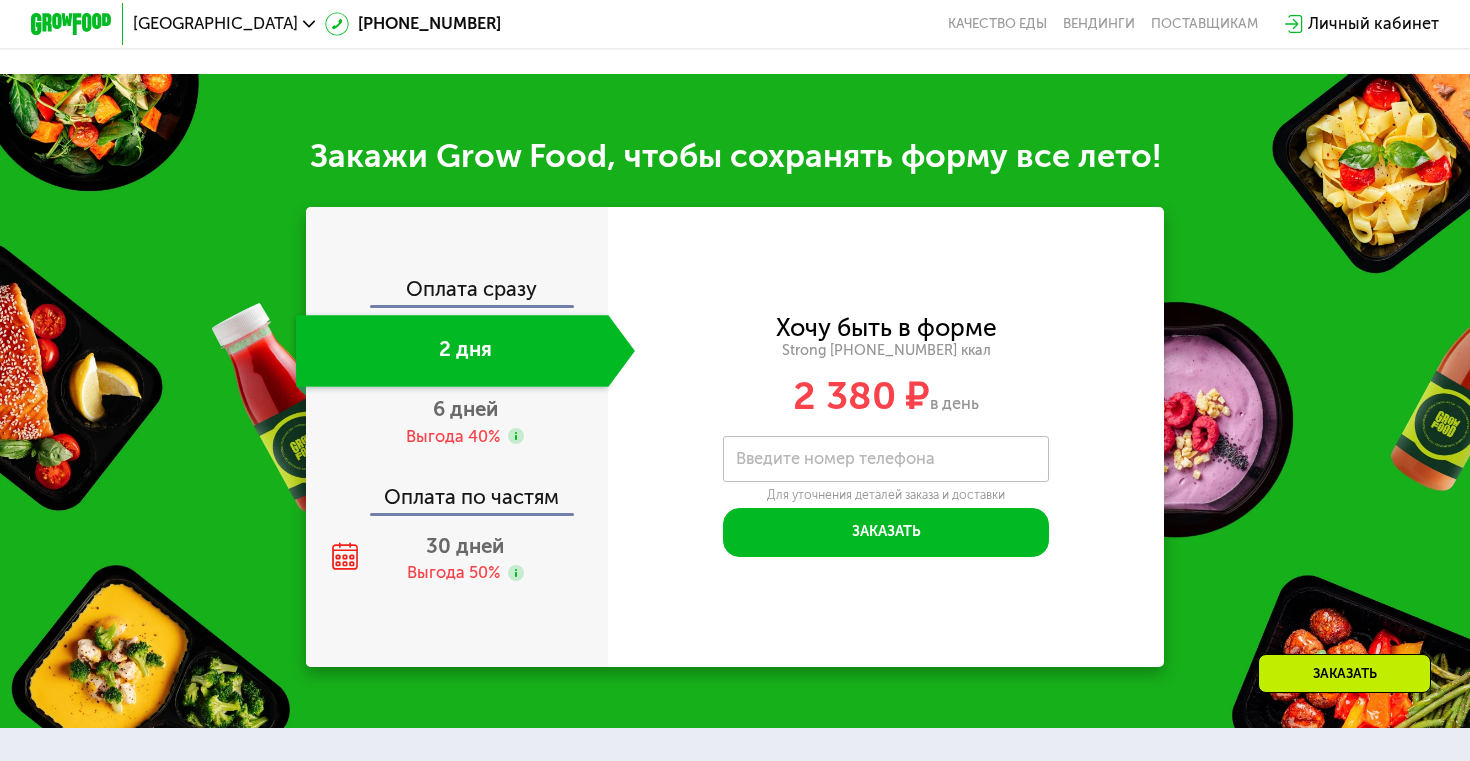 click on "Введите номер телефона" at bounding box center [835, 458] 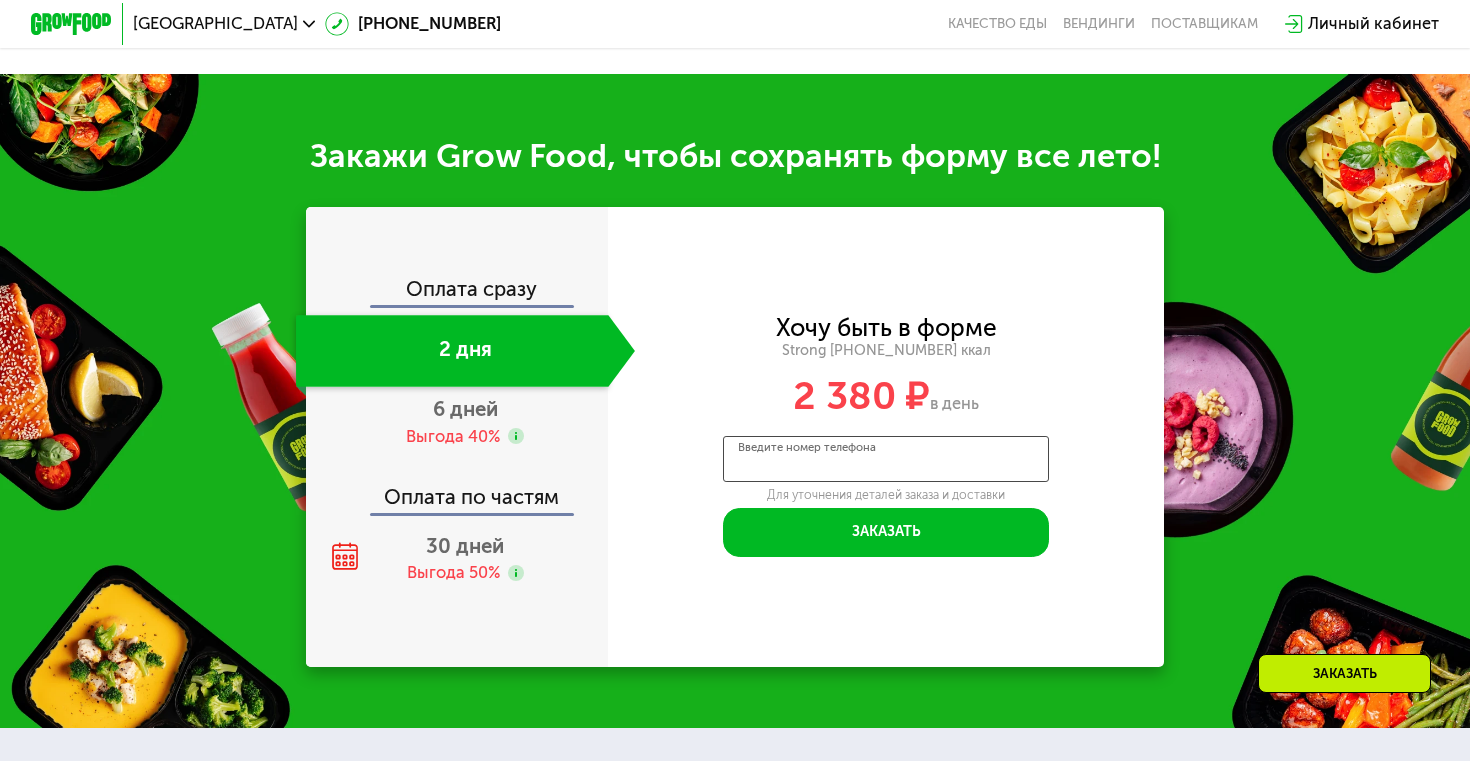 click on "Введите номер телефона" at bounding box center [886, 459] 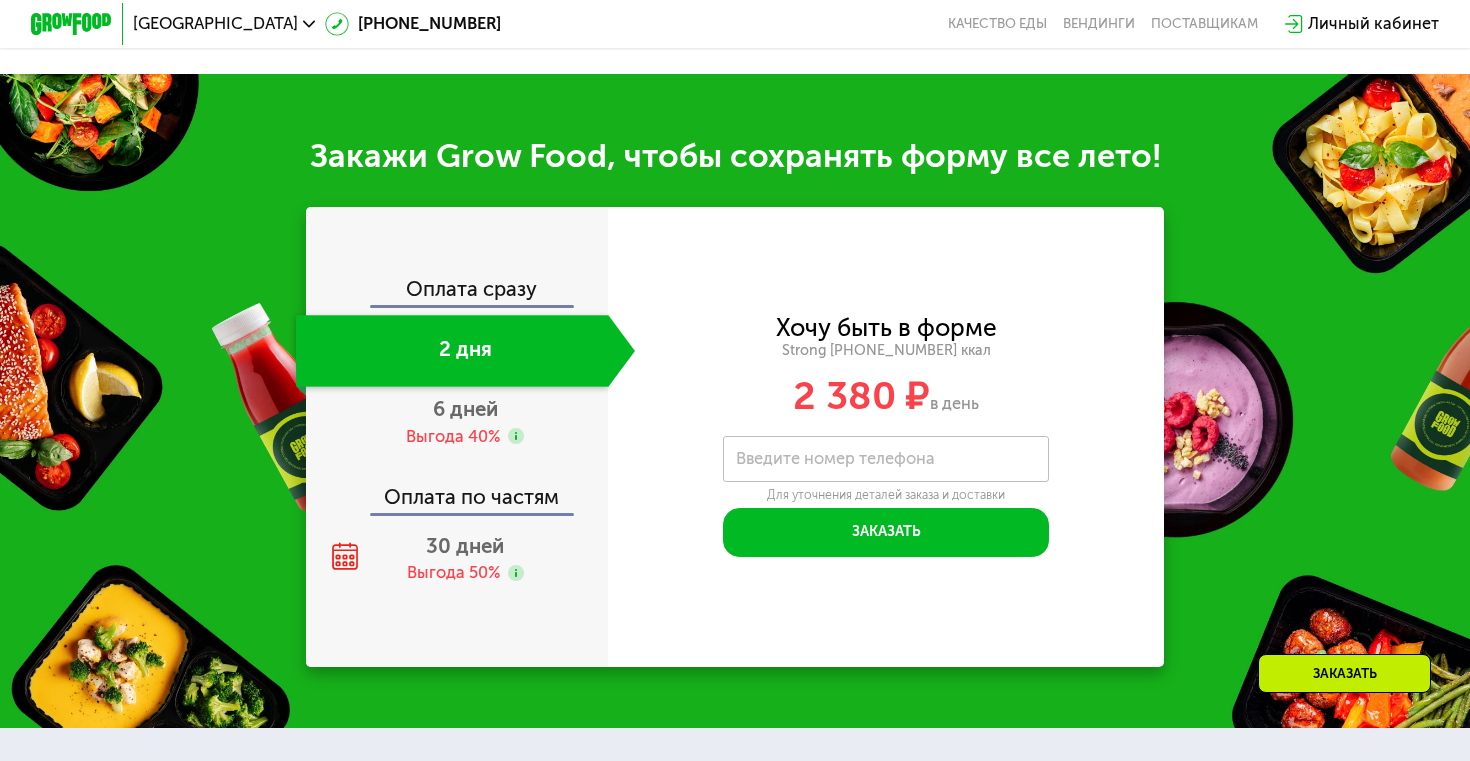 click on "Личный кабинет" at bounding box center [1373, 24] 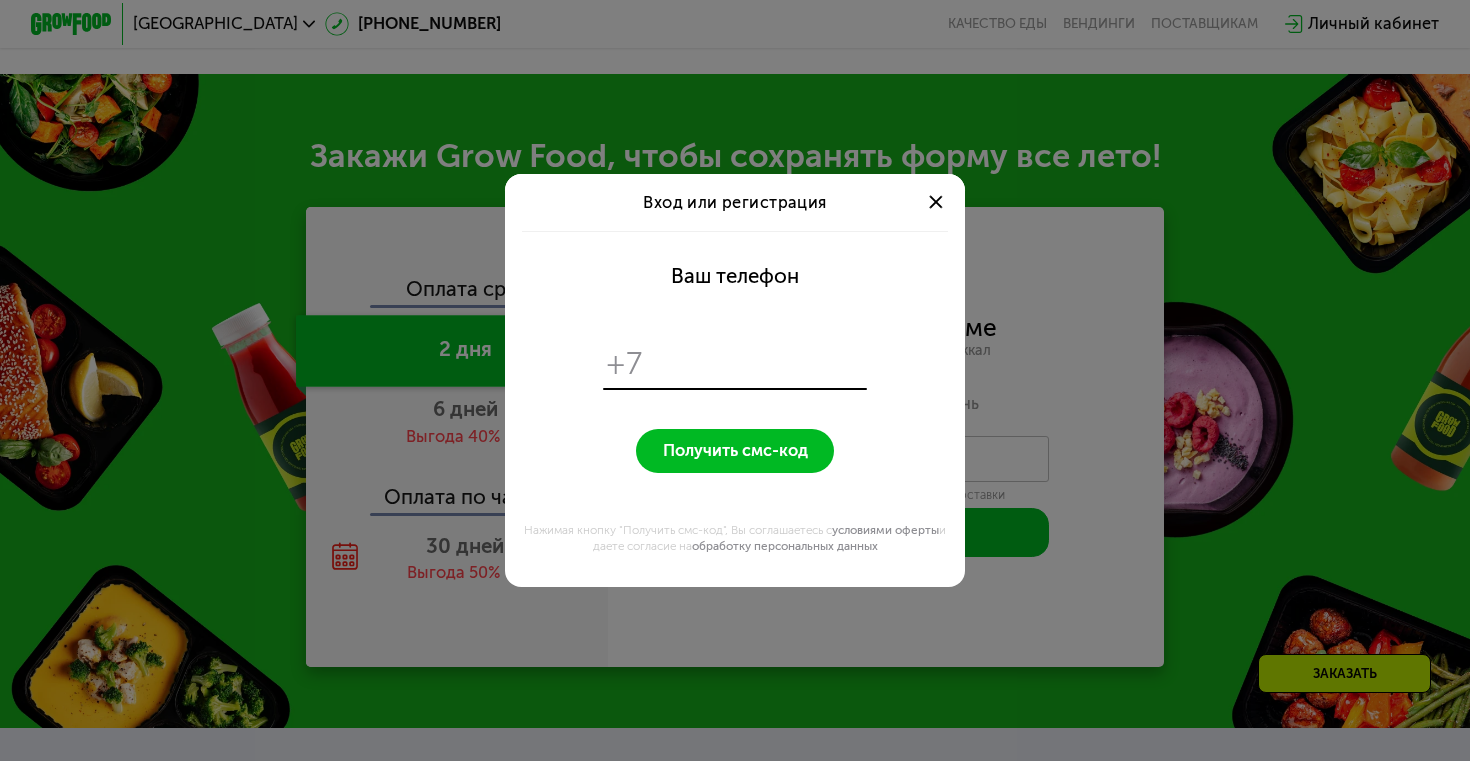 scroll, scrollTop: 0, scrollLeft: 0, axis: both 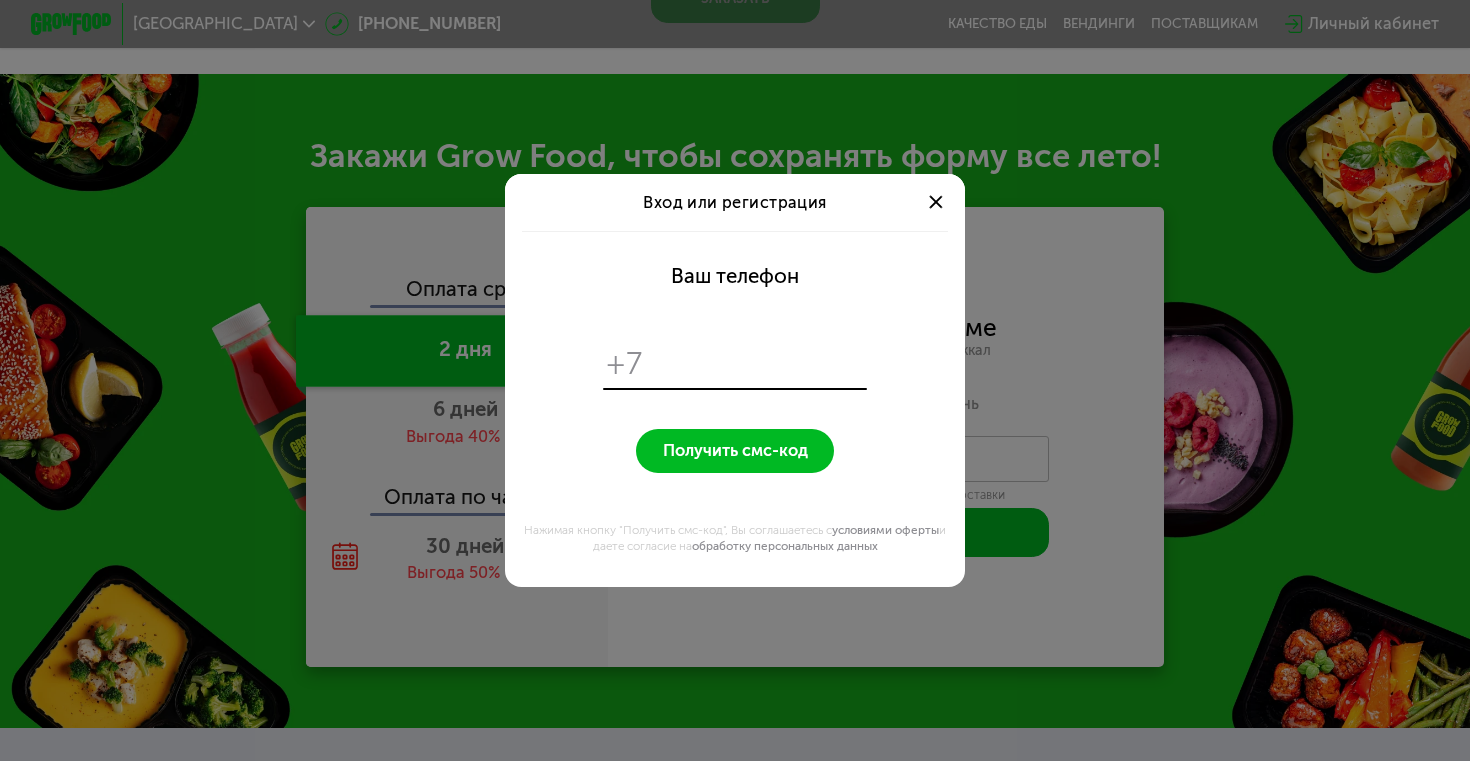 click at bounding box center (757, 364) 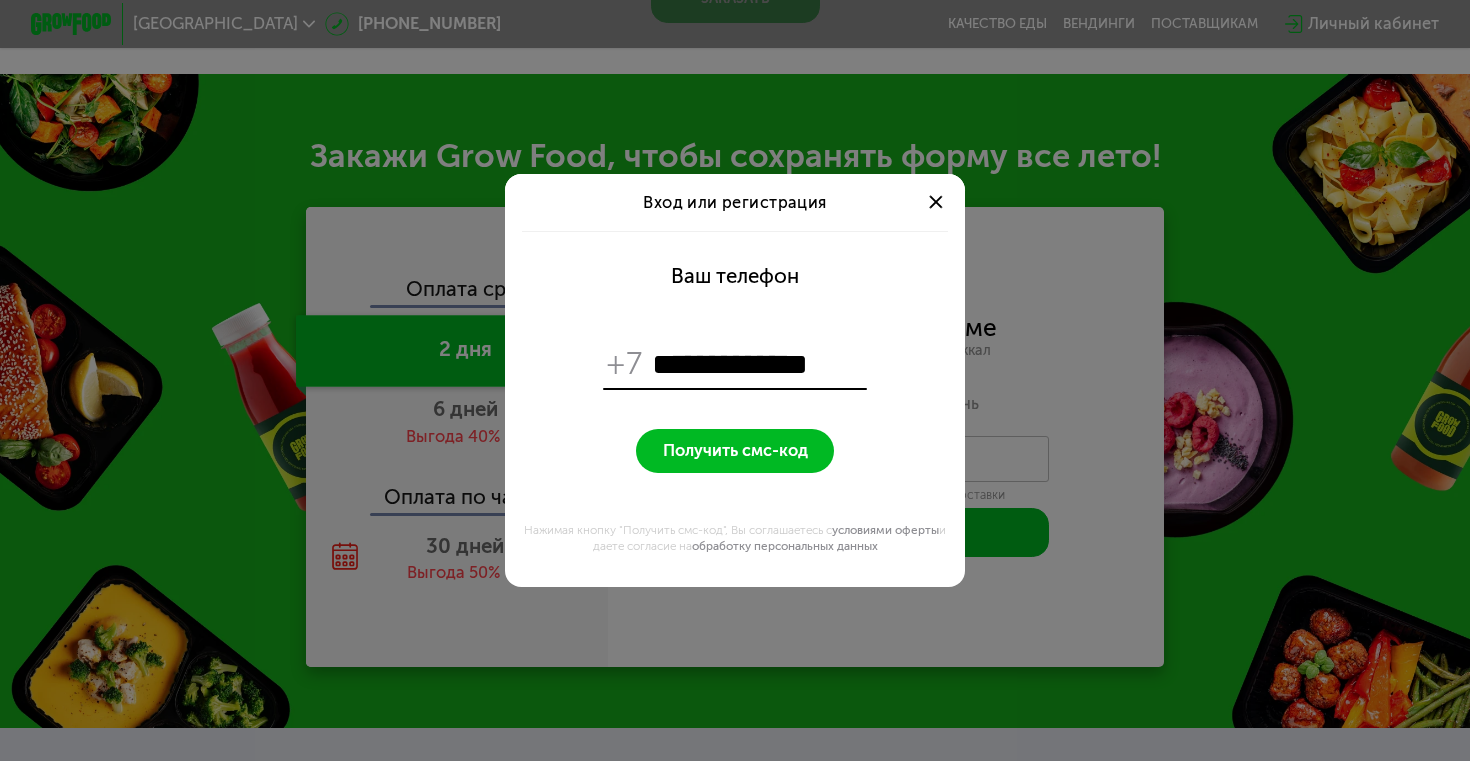 type on "**********" 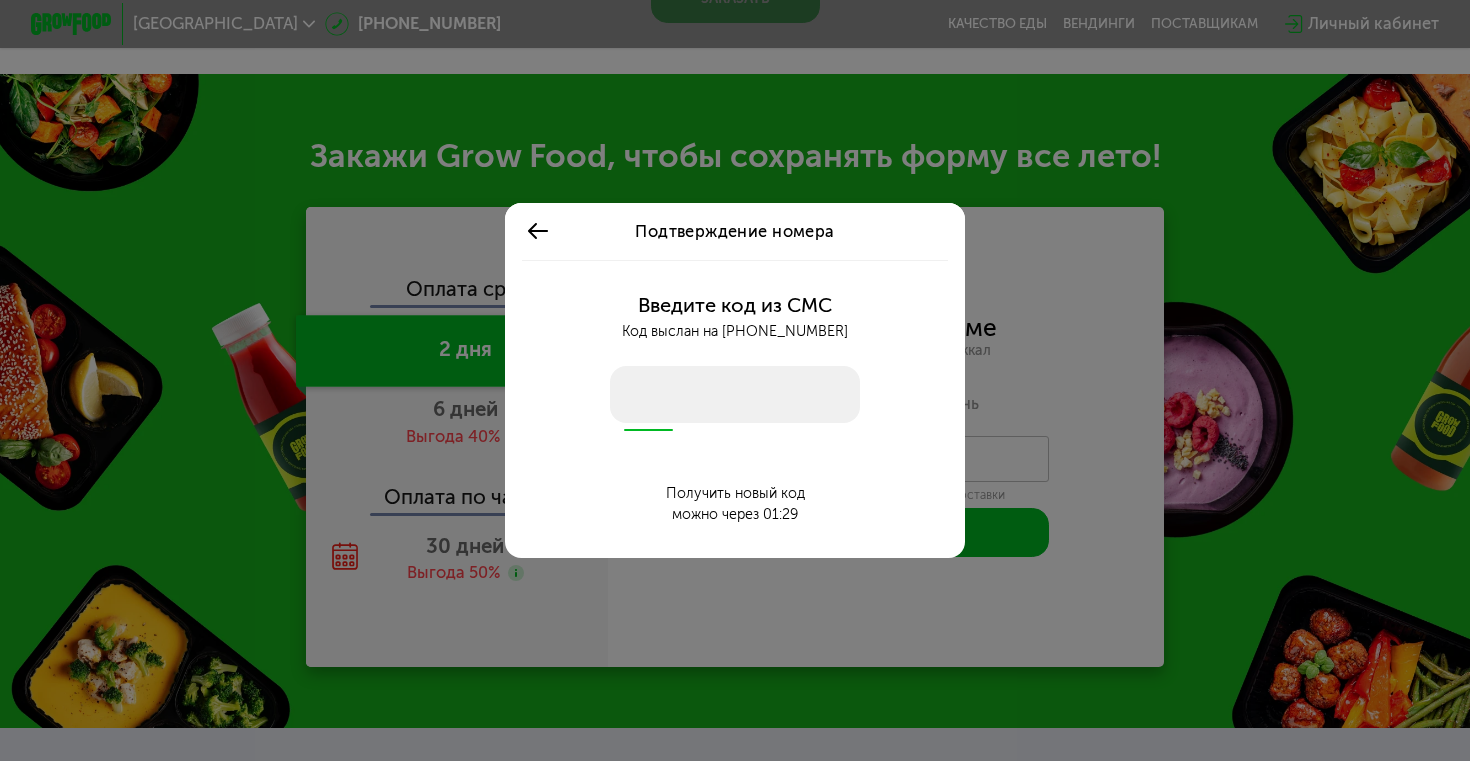 click at bounding box center [734, 394] 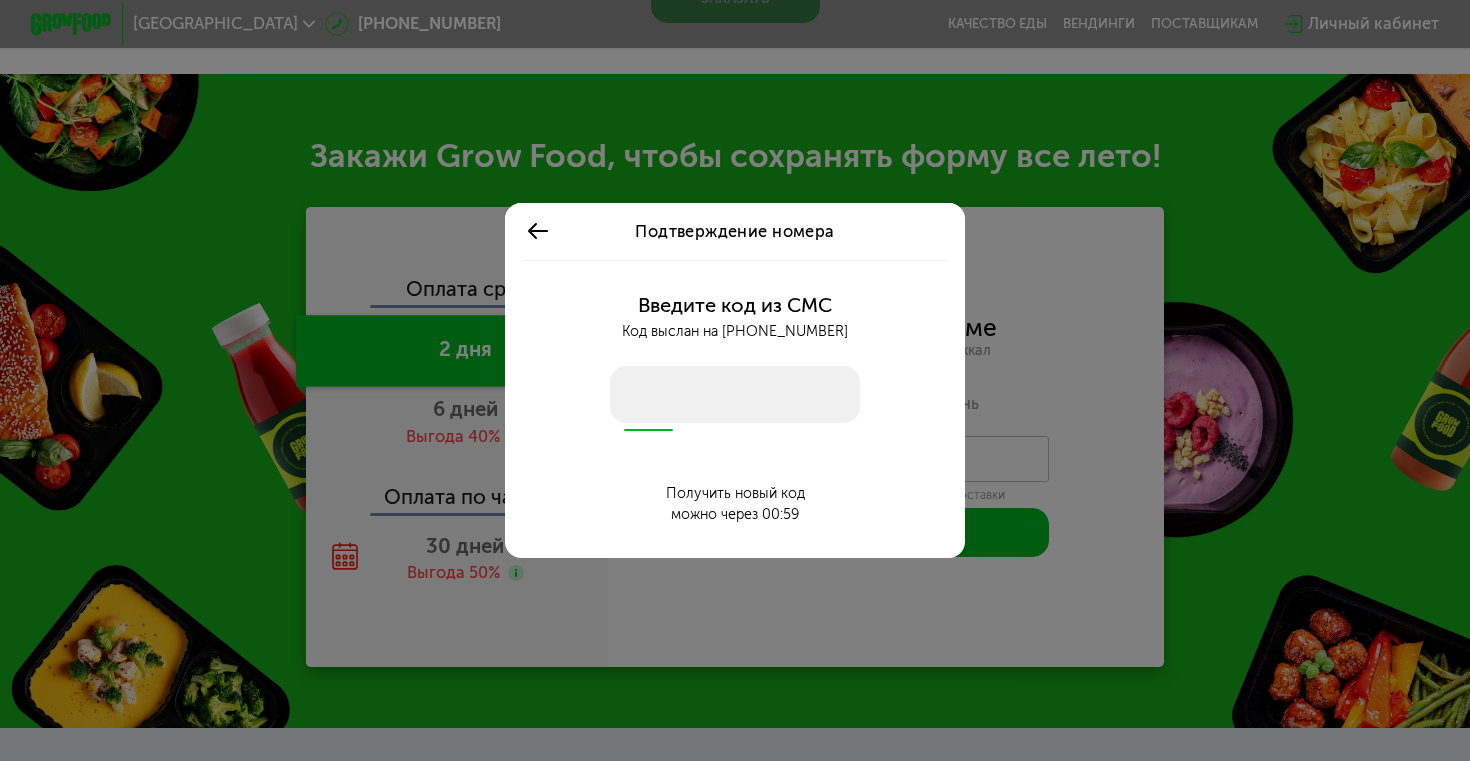 click at bounding box center (734, 394) 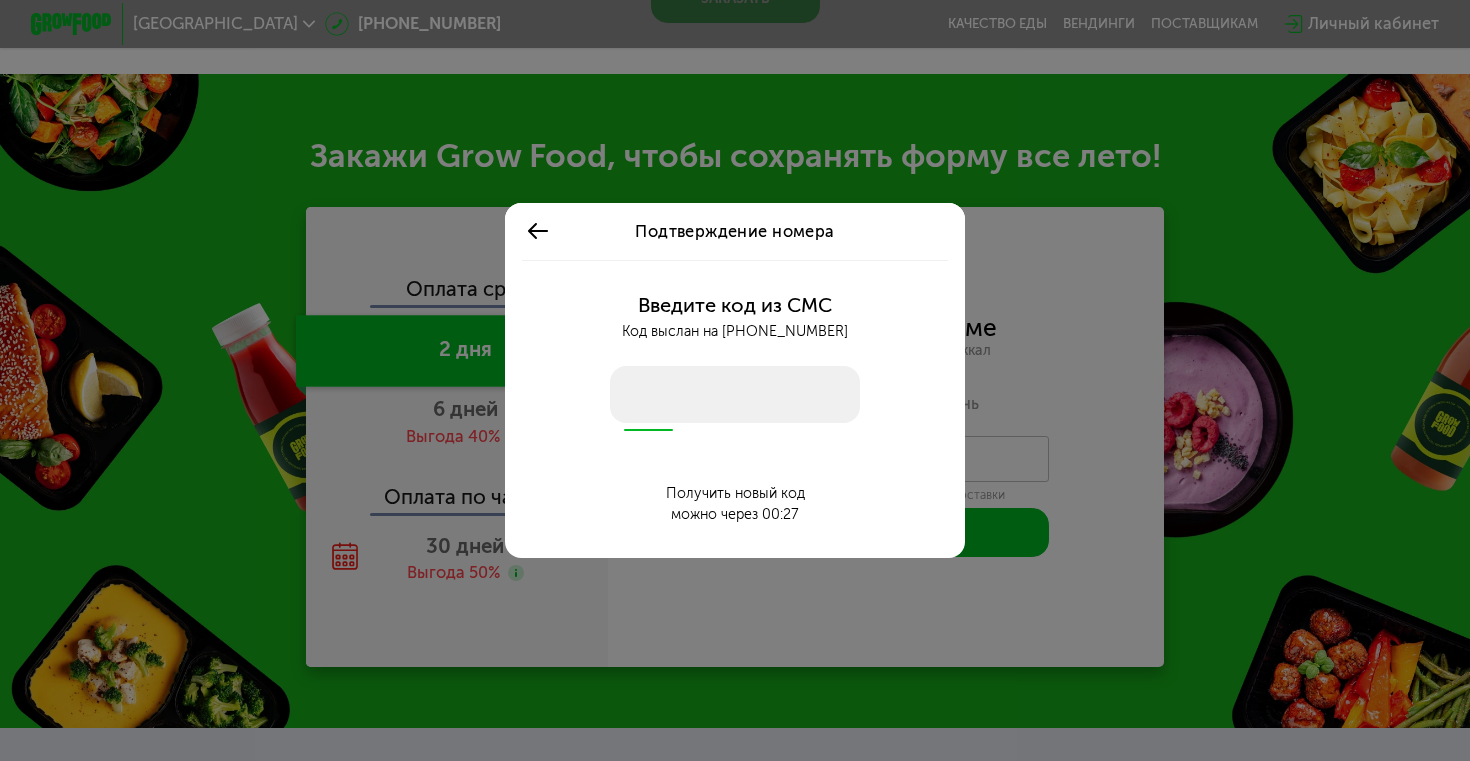 click at bounding box center (734, 394) 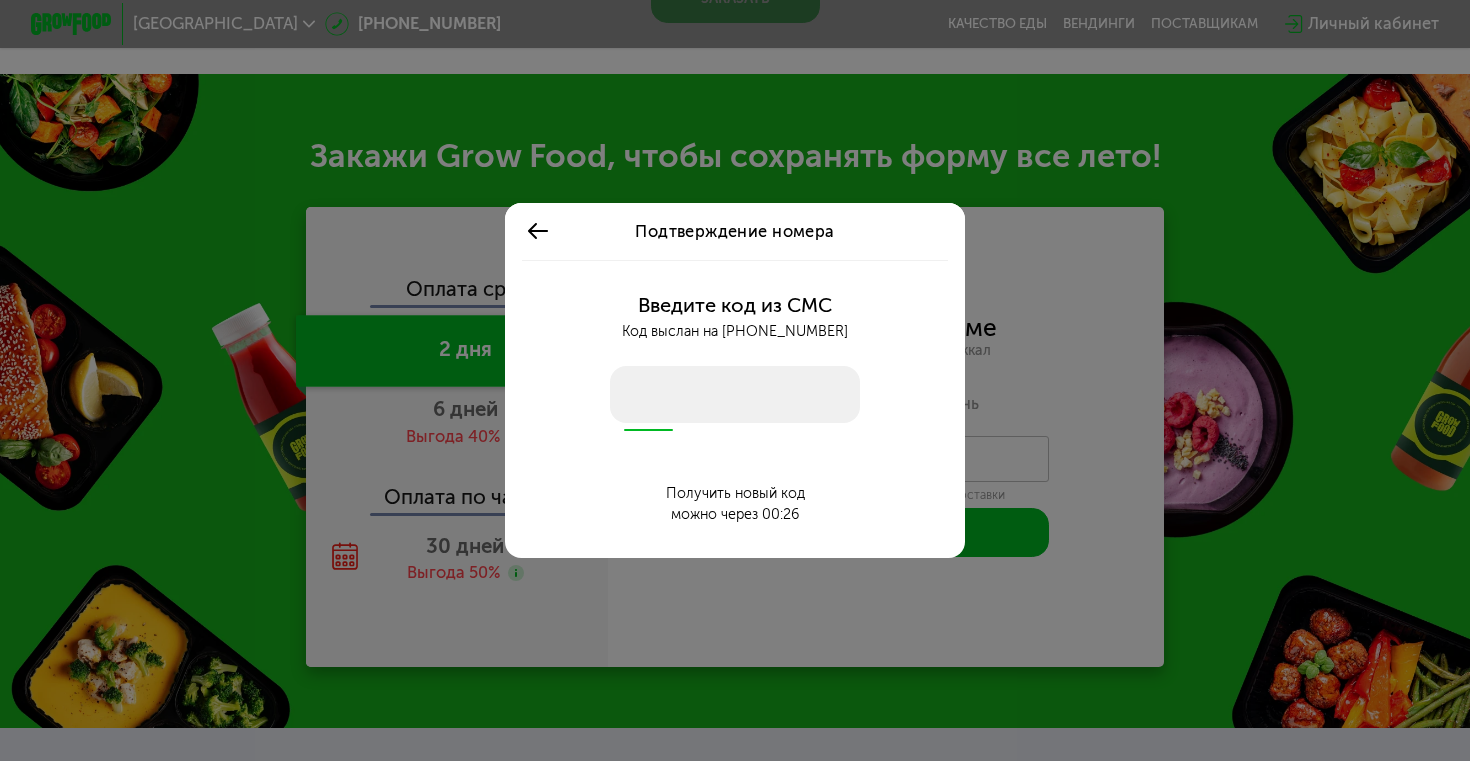 click at bounding box center [538, 231] 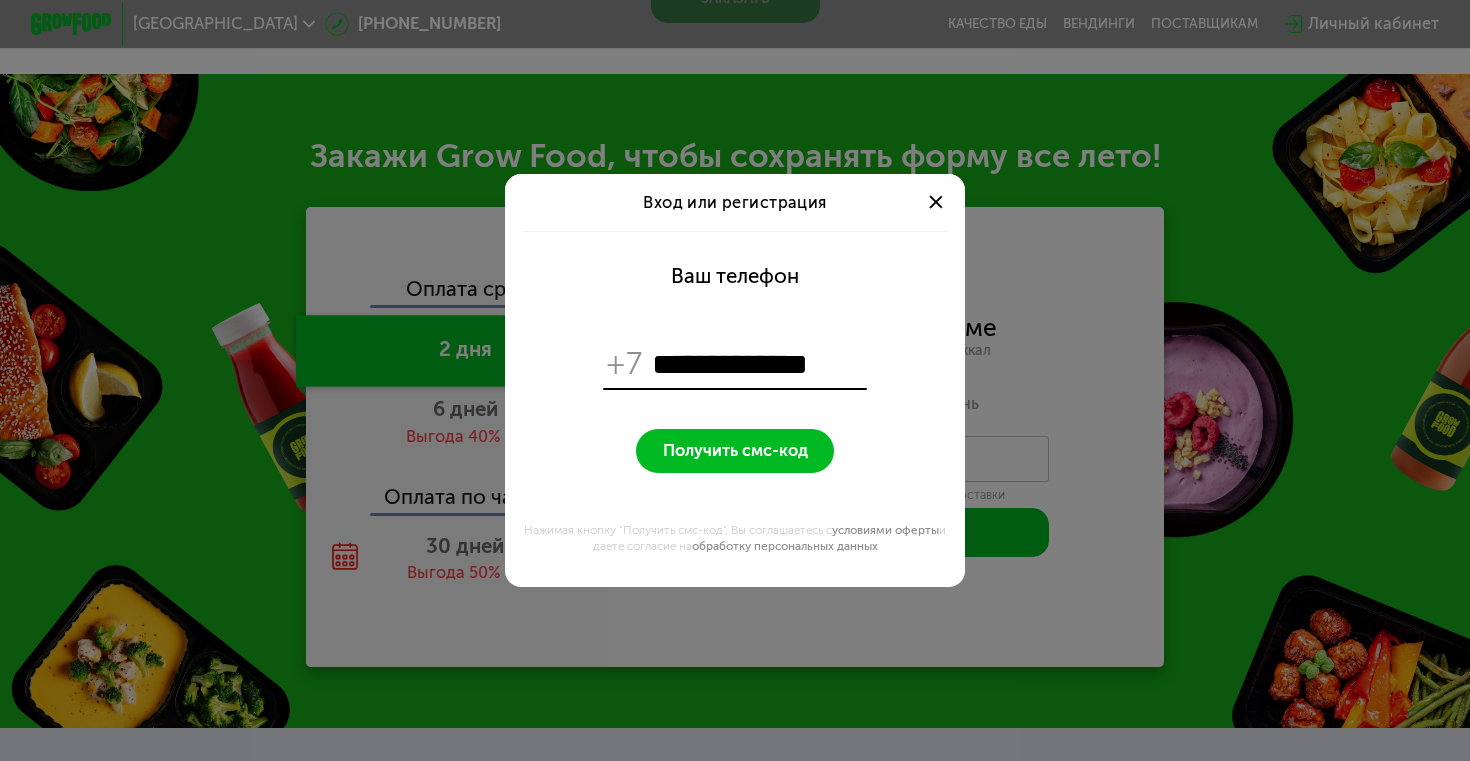 click on "Получить смс-код" 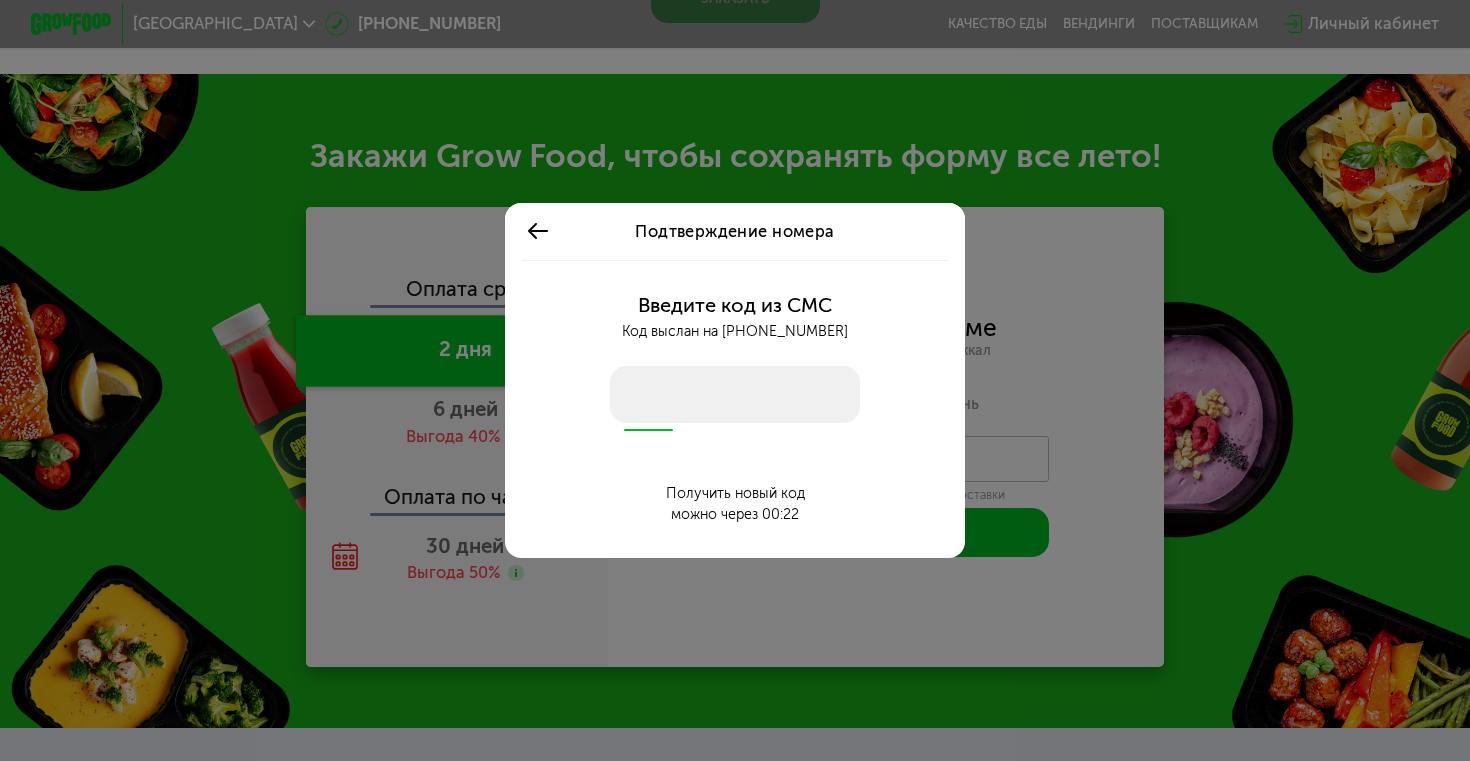 click at bounding box center [734, 394] 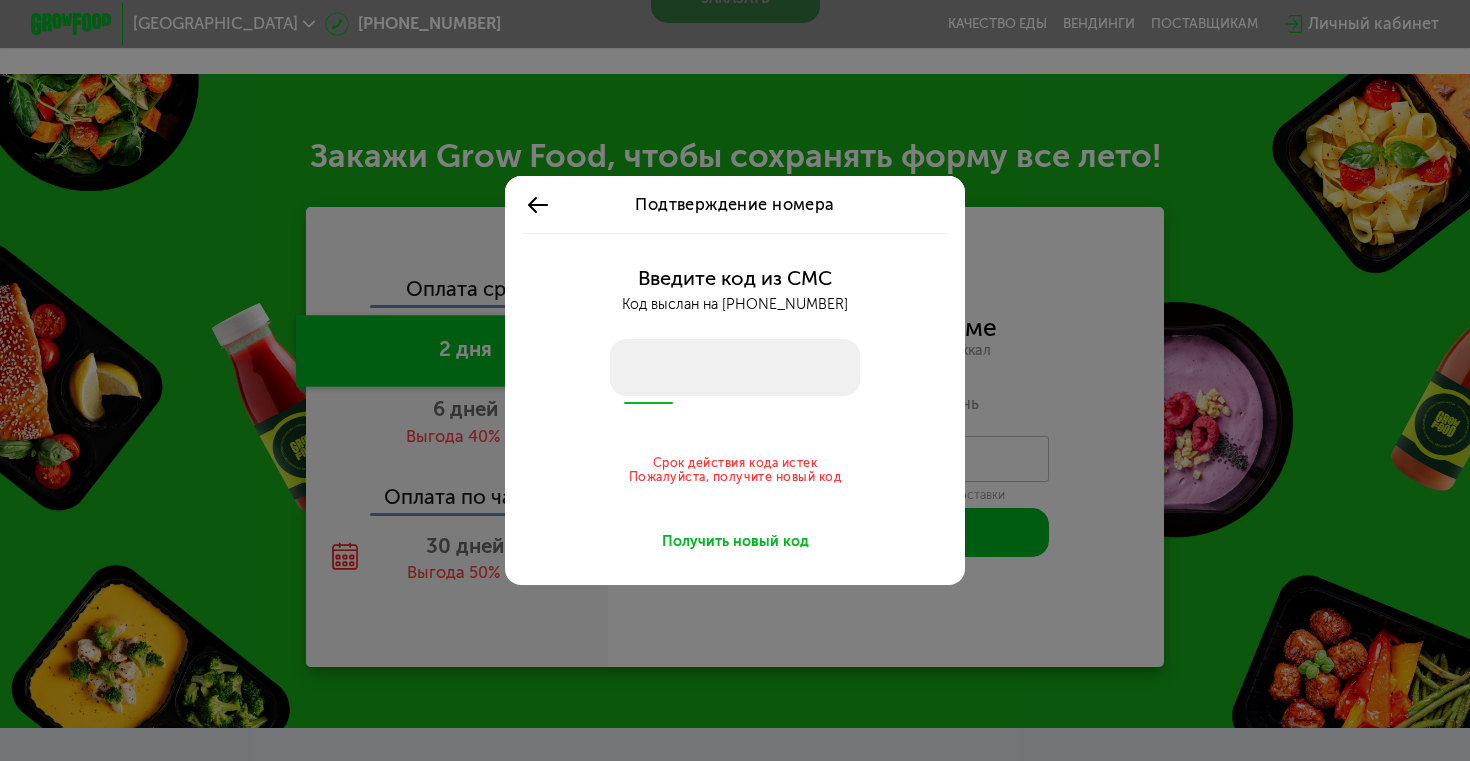 click on "Получить новый код" at bounding box center (735, 542) 